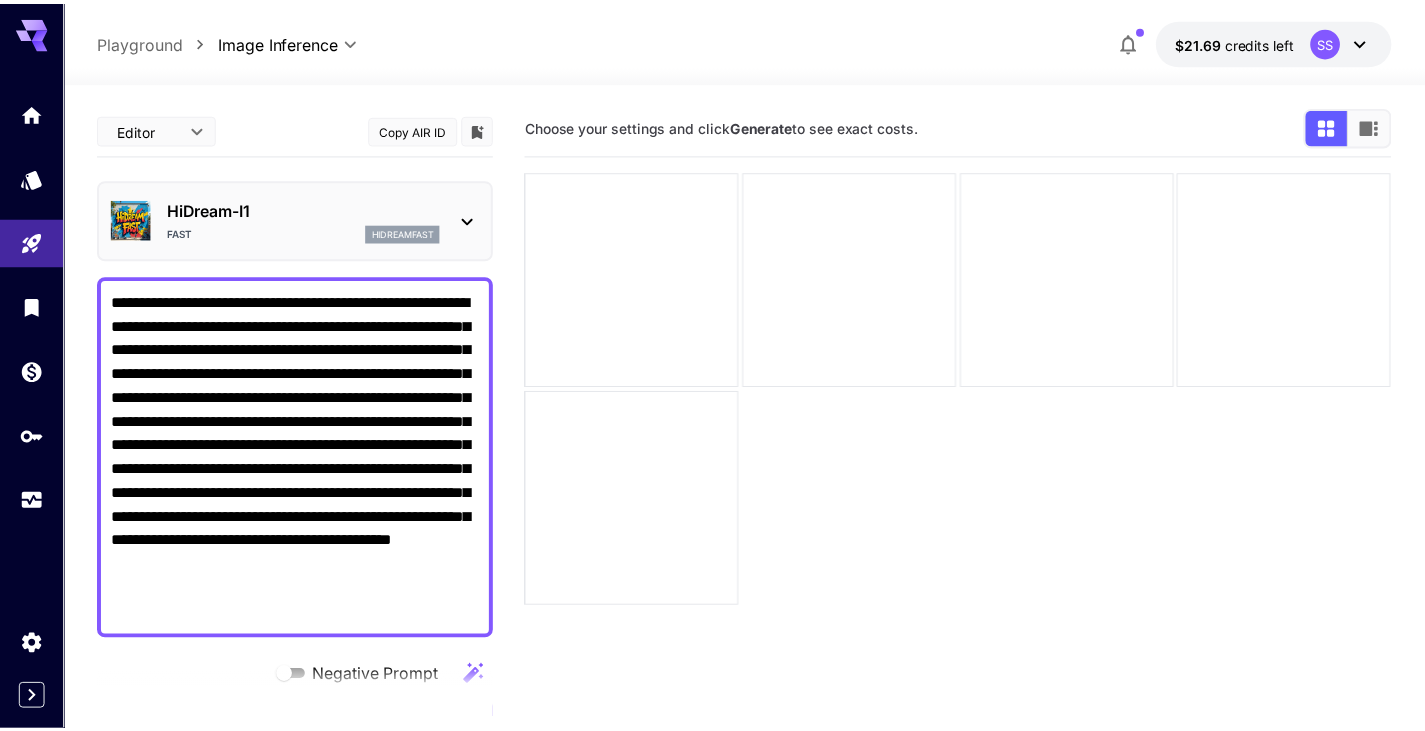 scroll, scrollTop: 0, scrollLeft: 0, axis: both 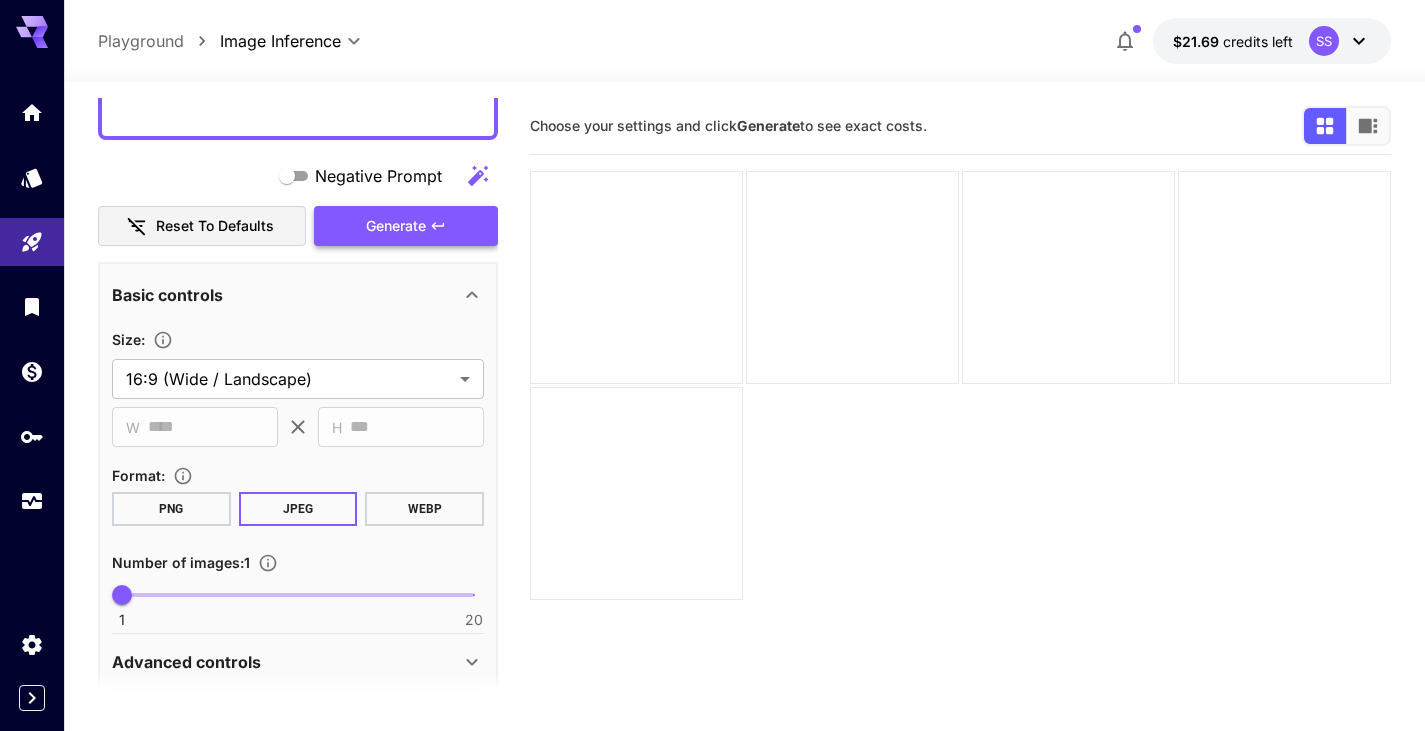 click on "Generate" at bounding box center [406, 226] 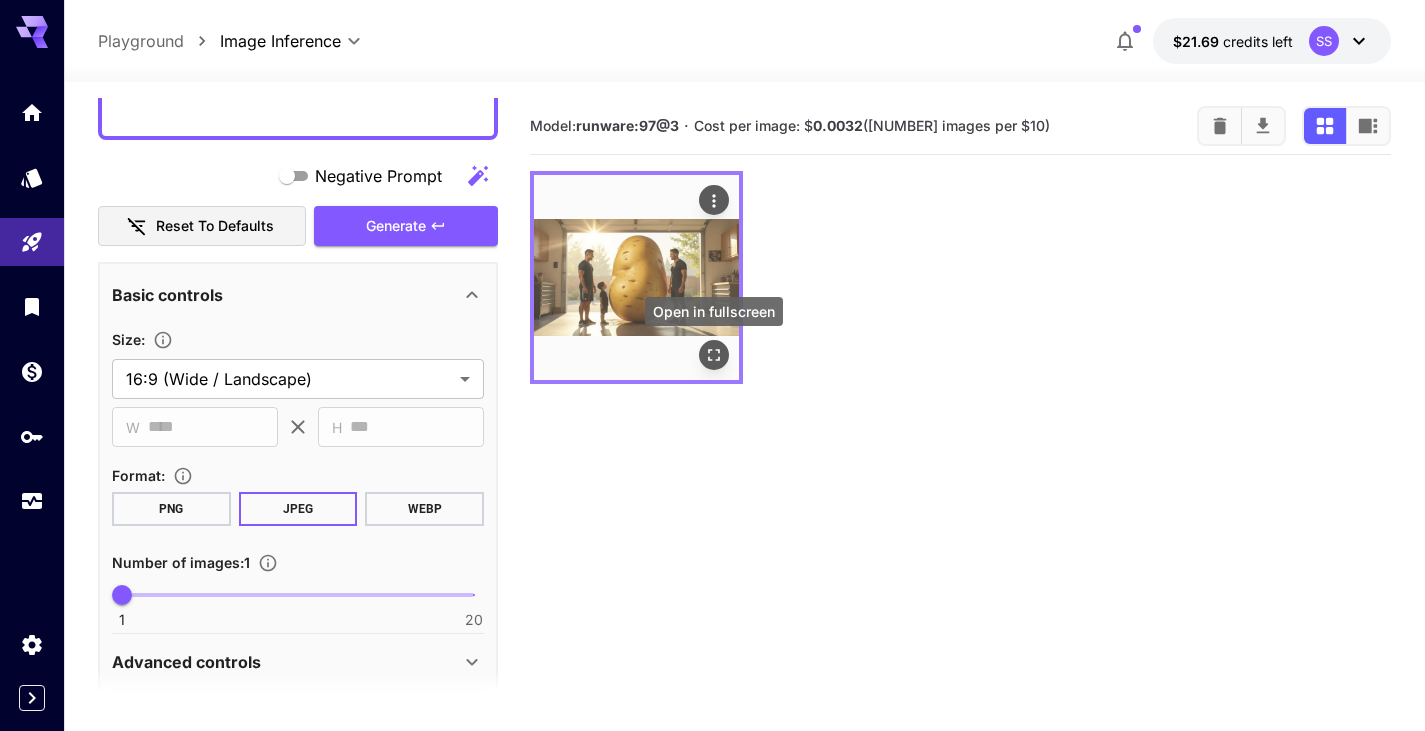 click at bounding box center (714, 355) 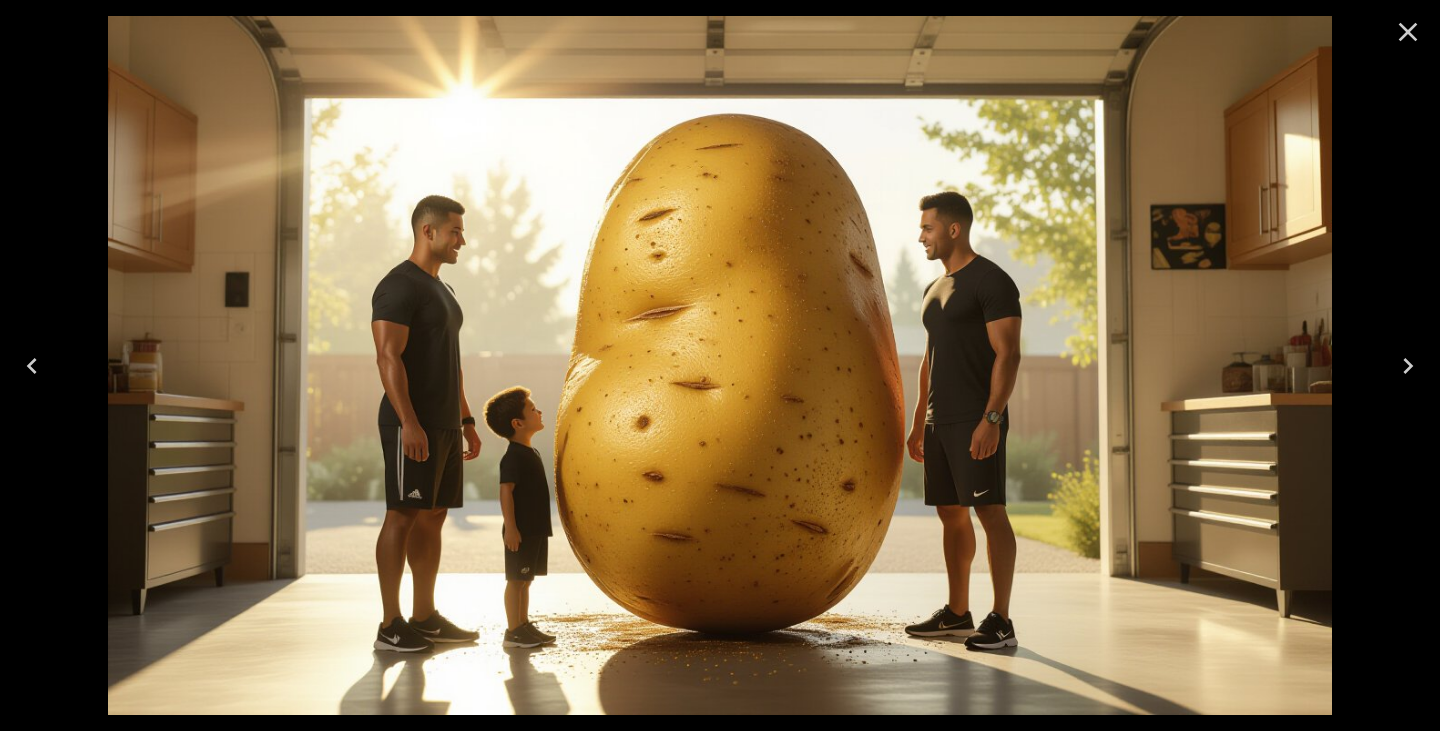 click at bounding box center (1408, 32) 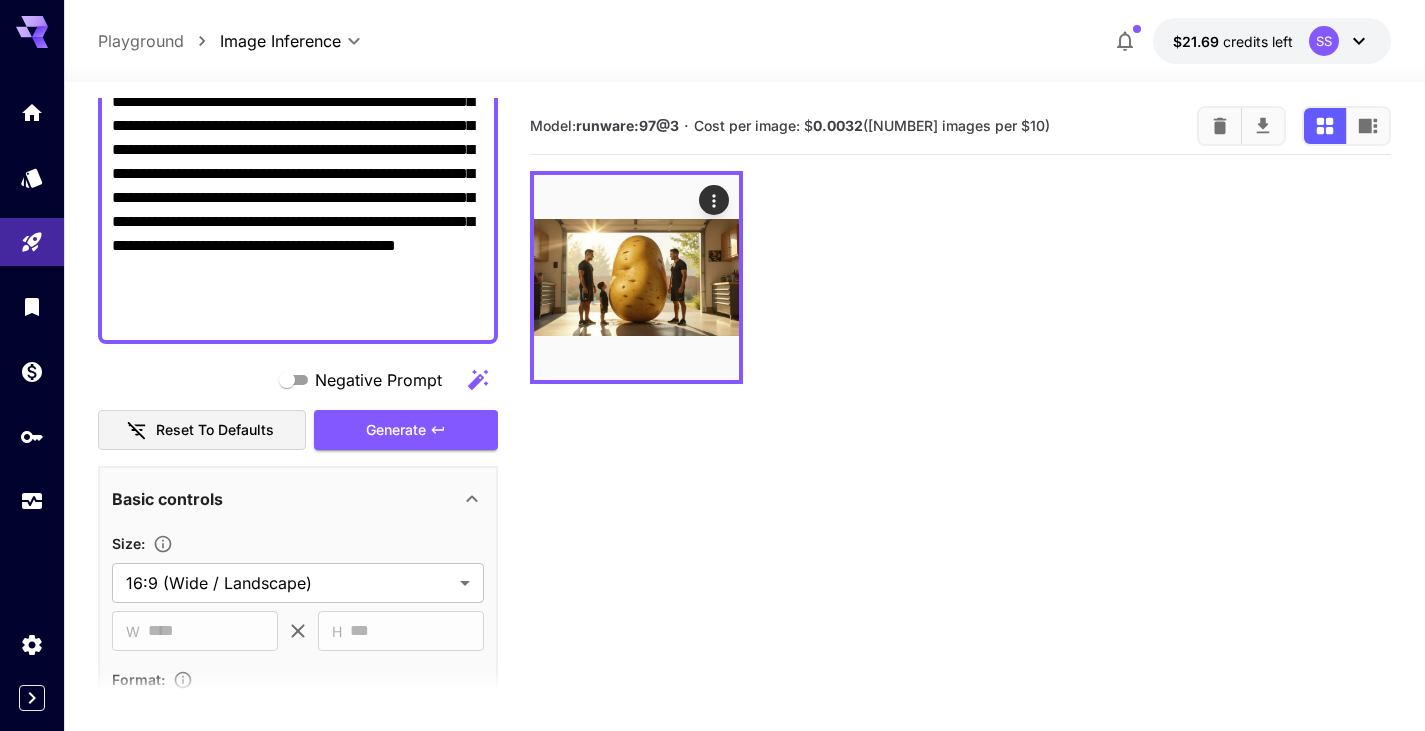 scroll, scrollTop: 200, scrollLeft: 0, axis: vertical 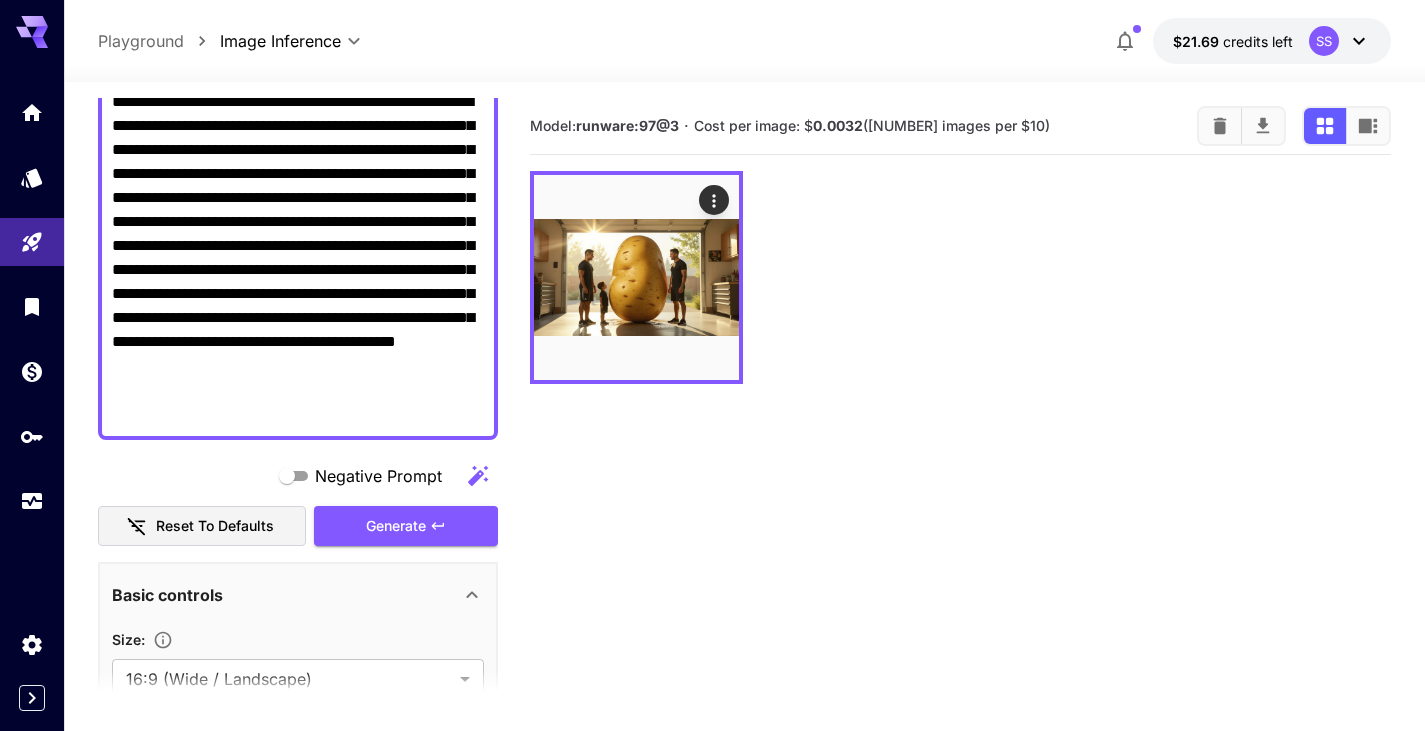 click on "**********" at bounding box center [298, 258] 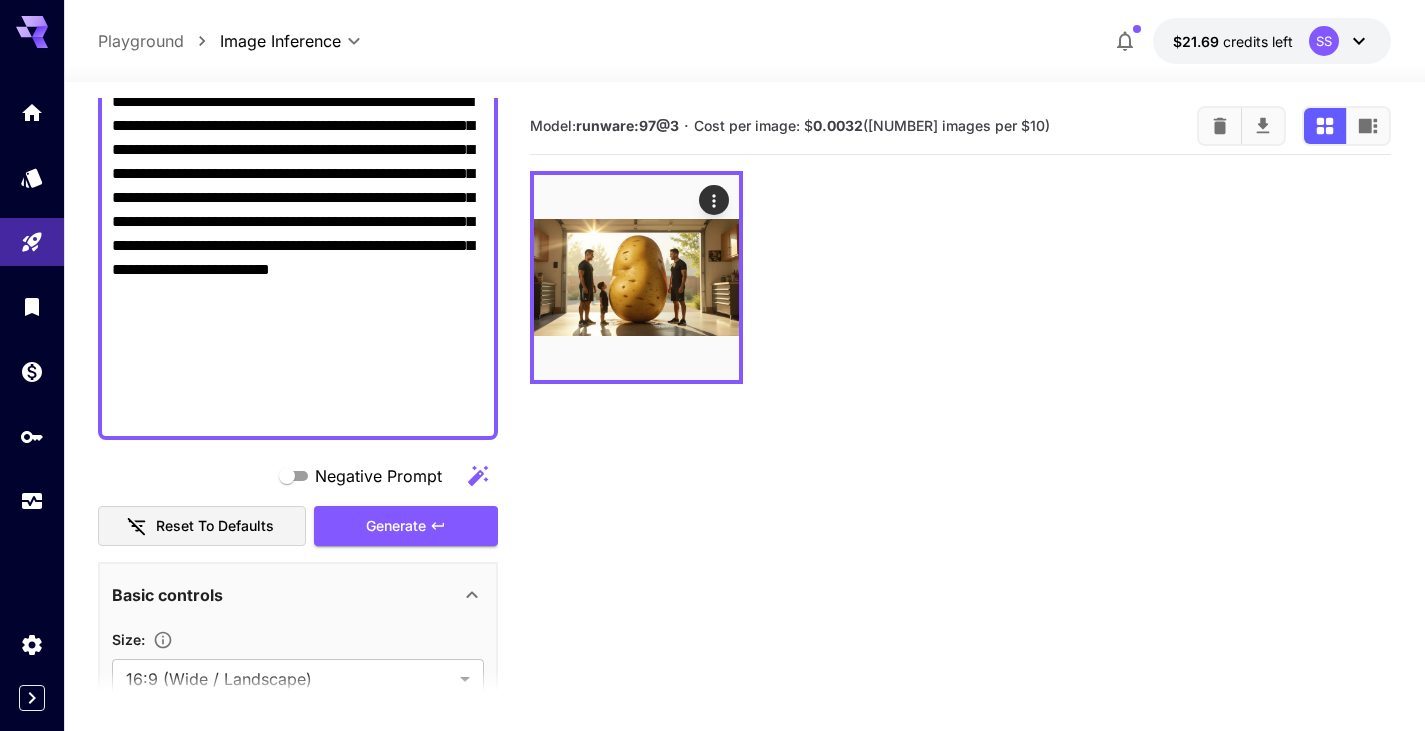 scroll, scrollTop: 194, scrollLeft: 0, axis: vertical 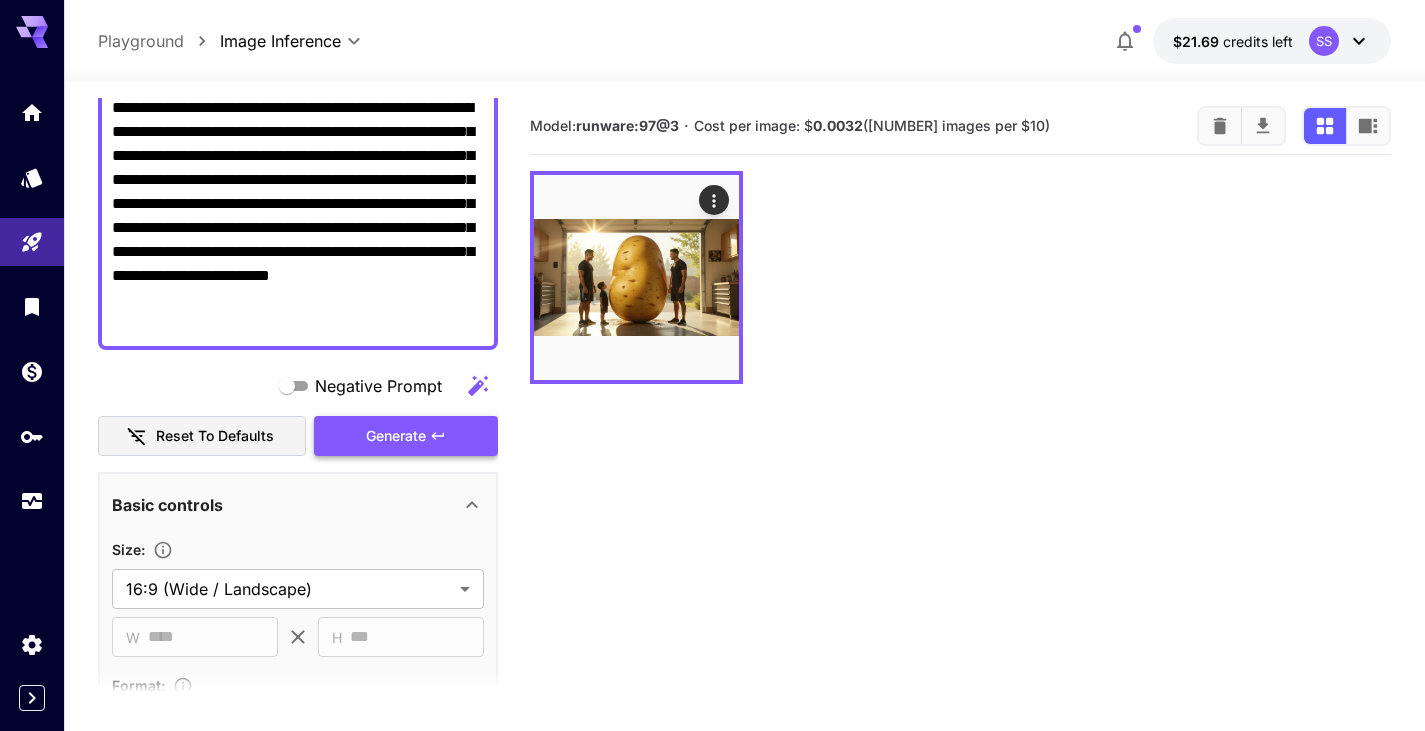 click on "Generate" at bounding box center [406, 436] 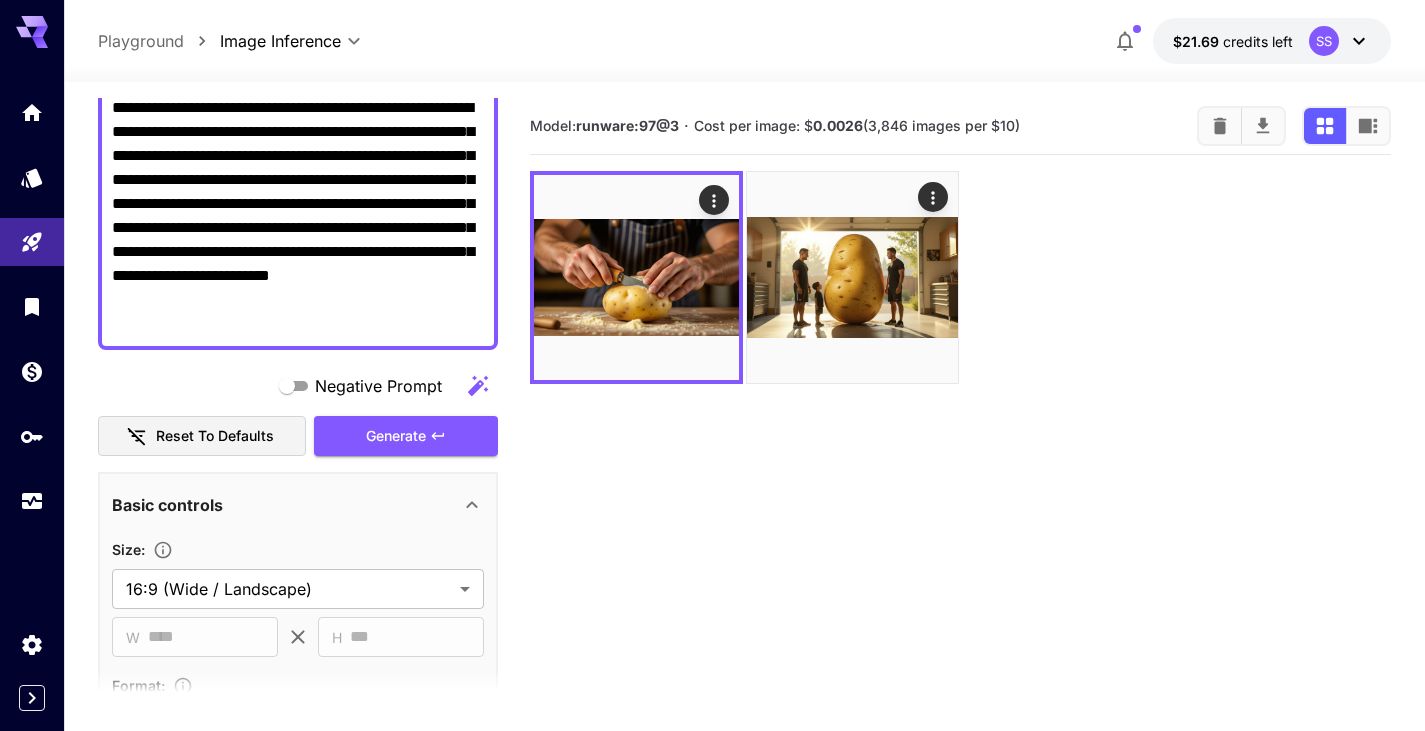 click on "**********" at bounding box center [298, 216] 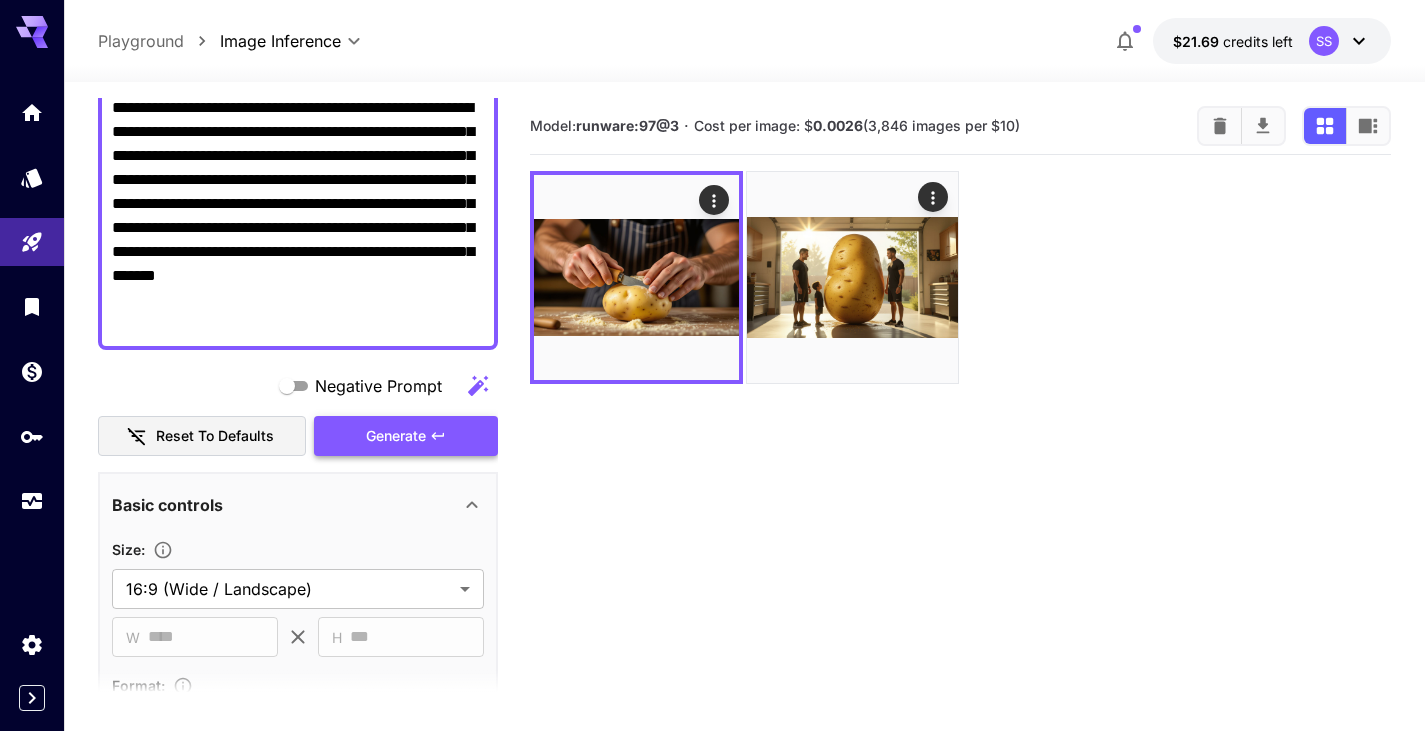 click on "Generate" at bounding box center [396, 436] 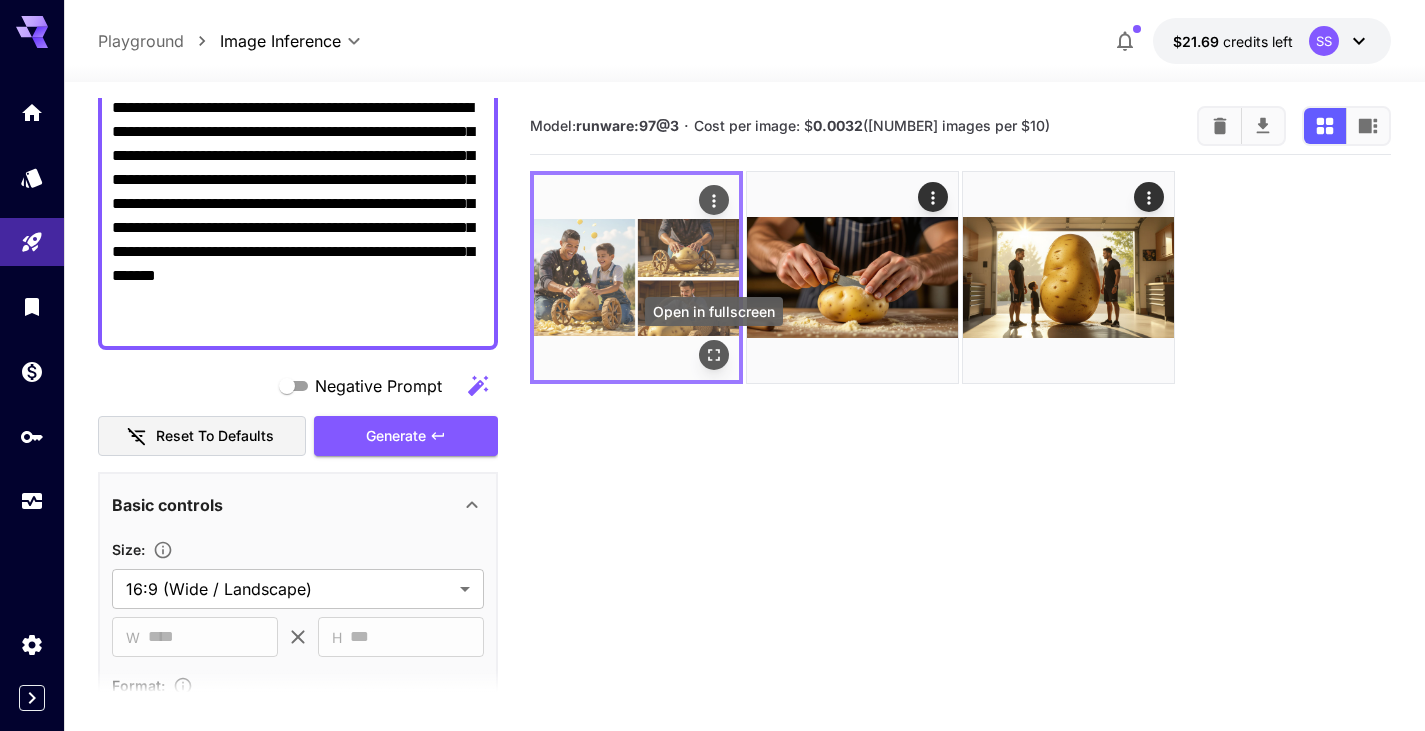click at bounding box center (714, 355) 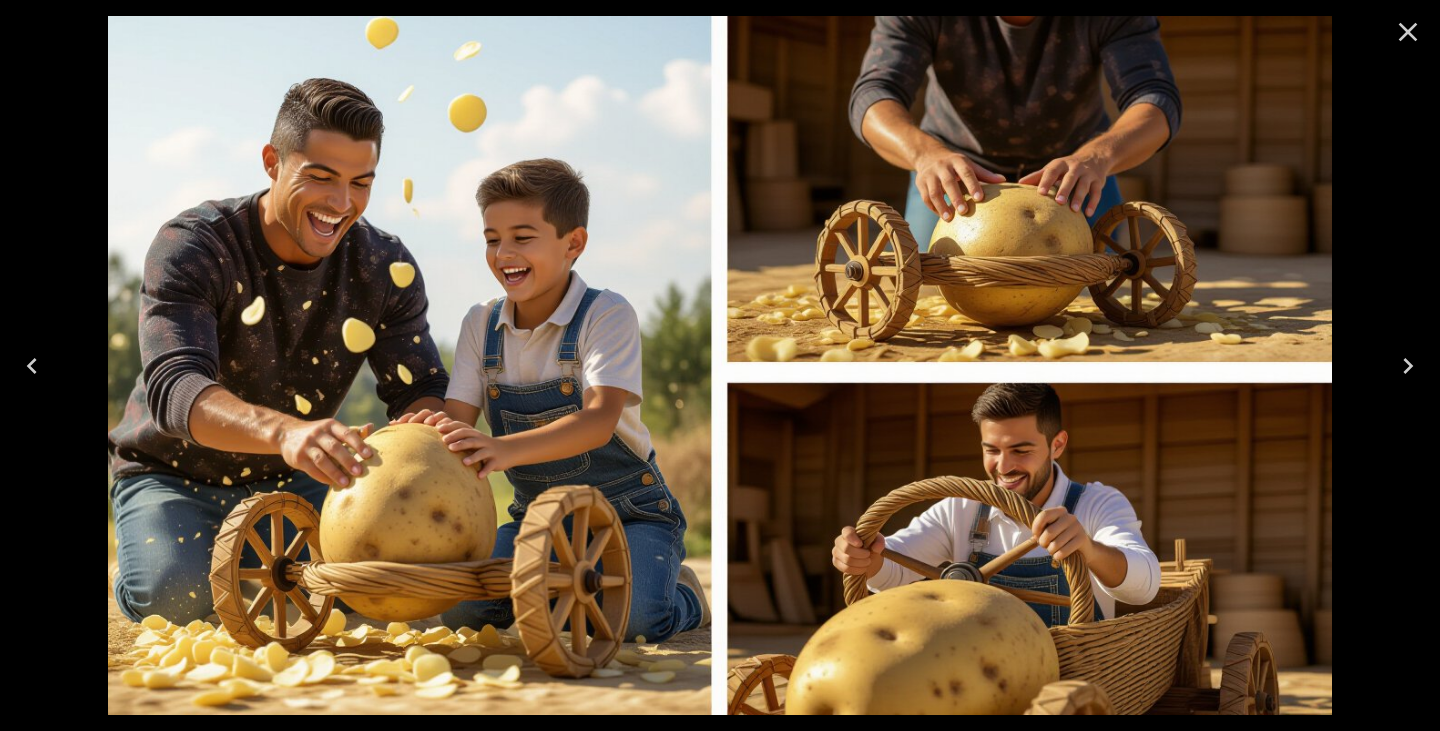 click at bounding box center [1408, 32] 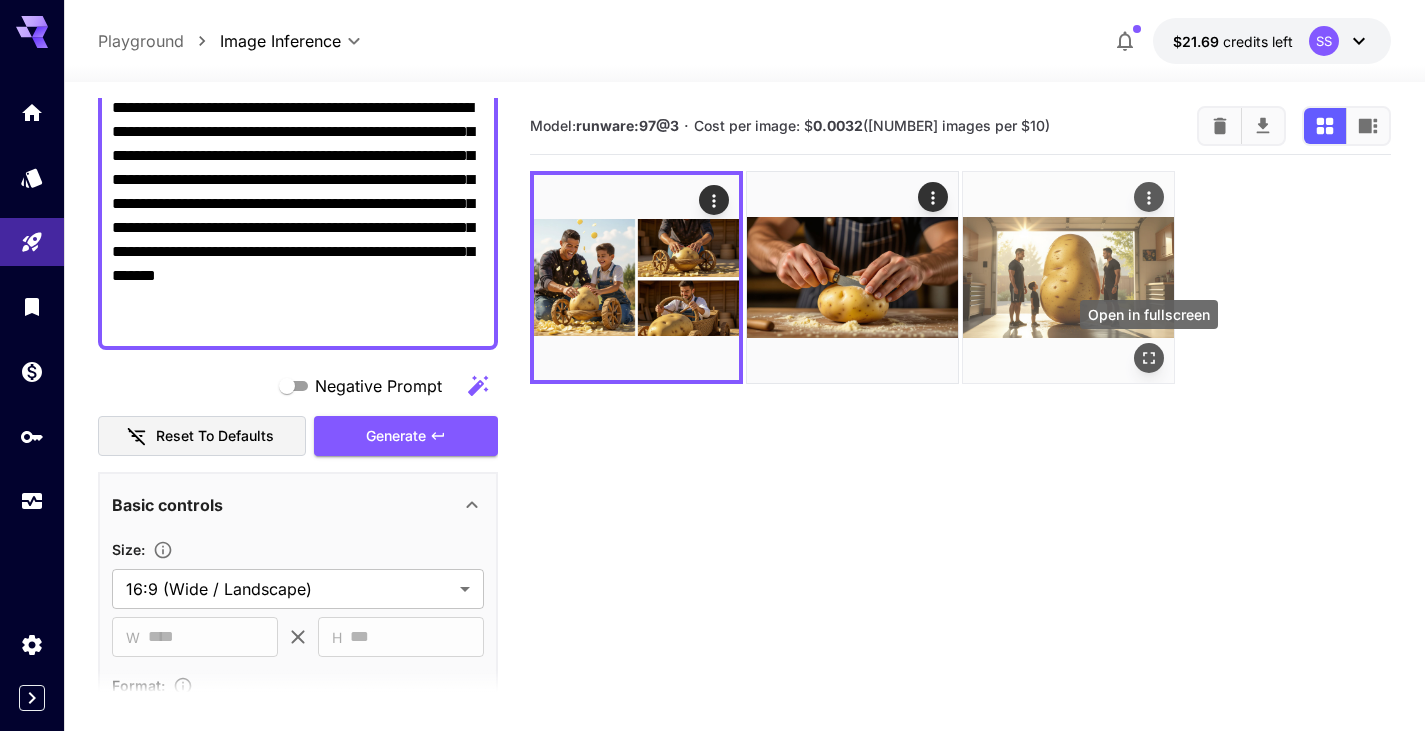 click at bounding box center (0, 0) 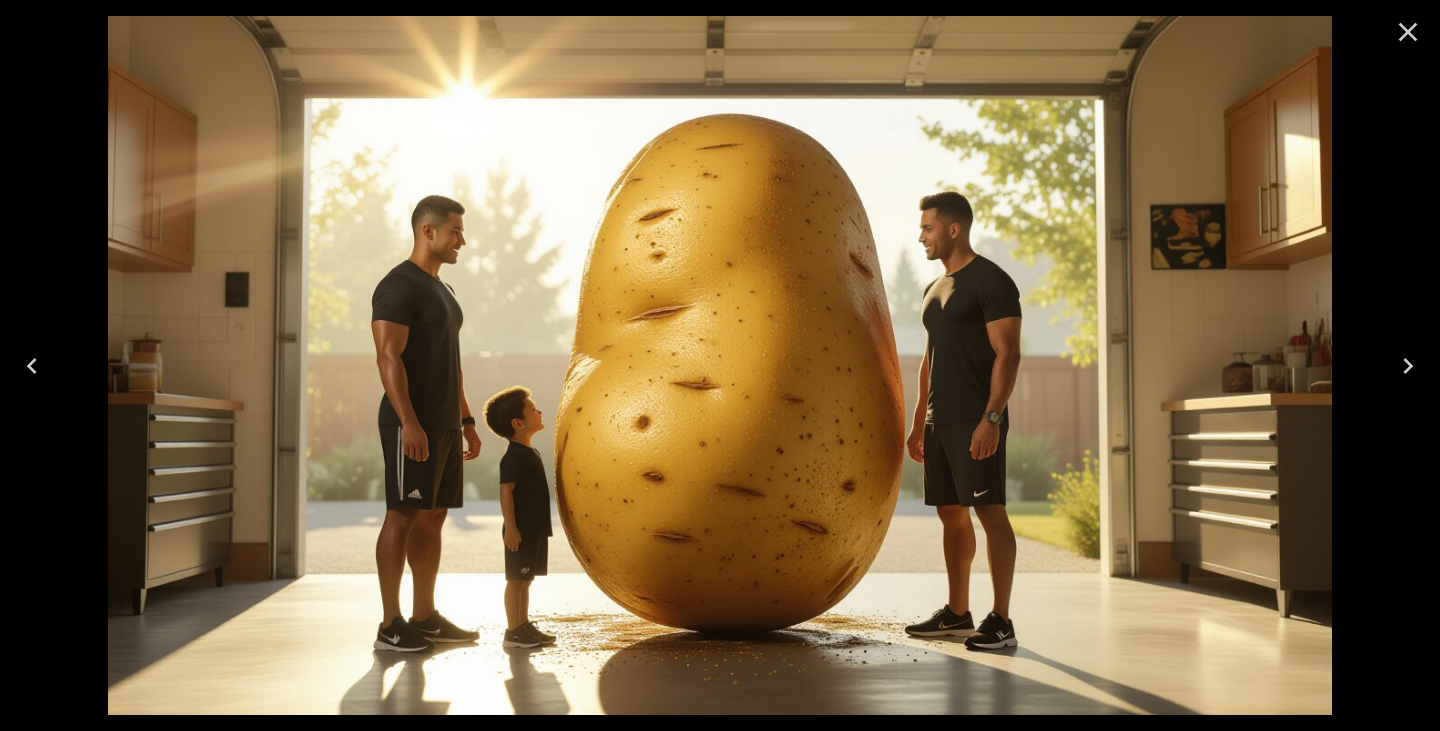 click at bounding box center [1408, 32] 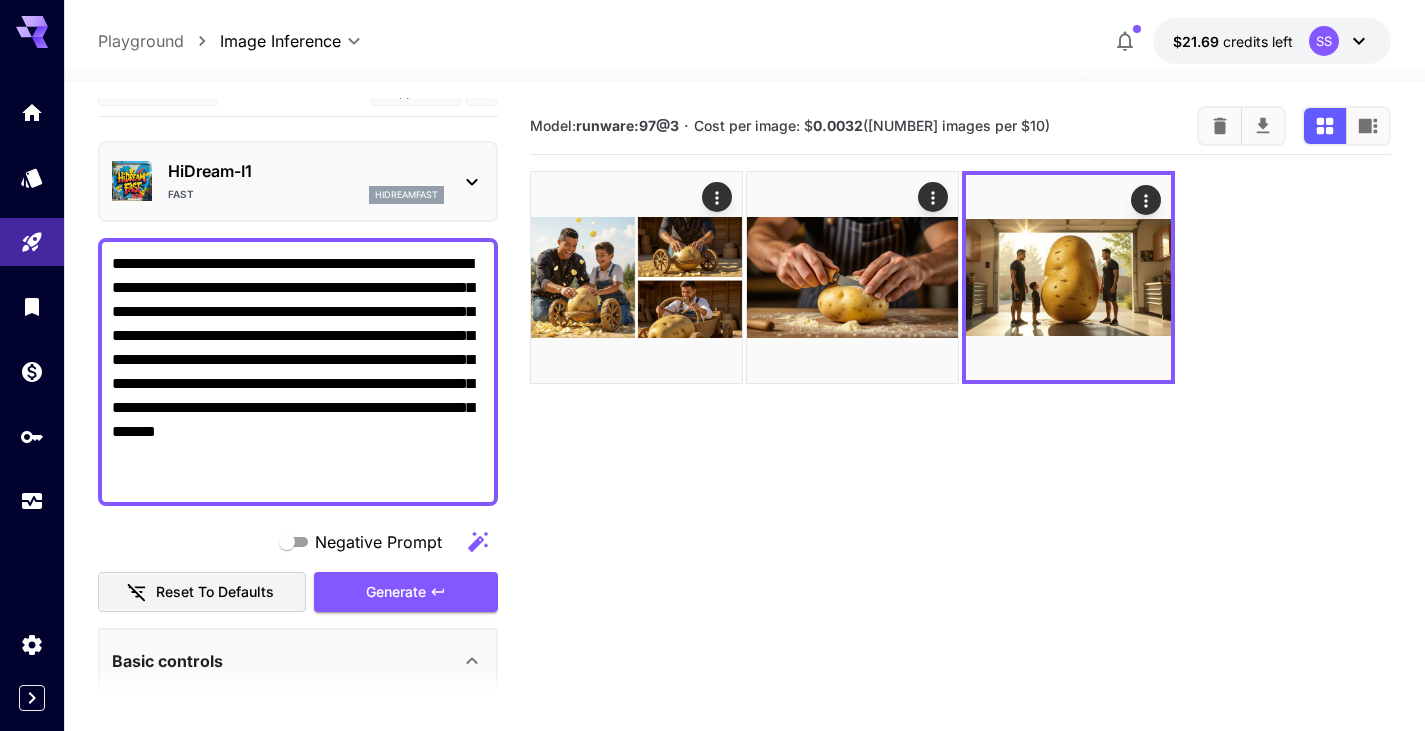 scroll, scrollTop: 0, scrollLeft: 0, axis: both 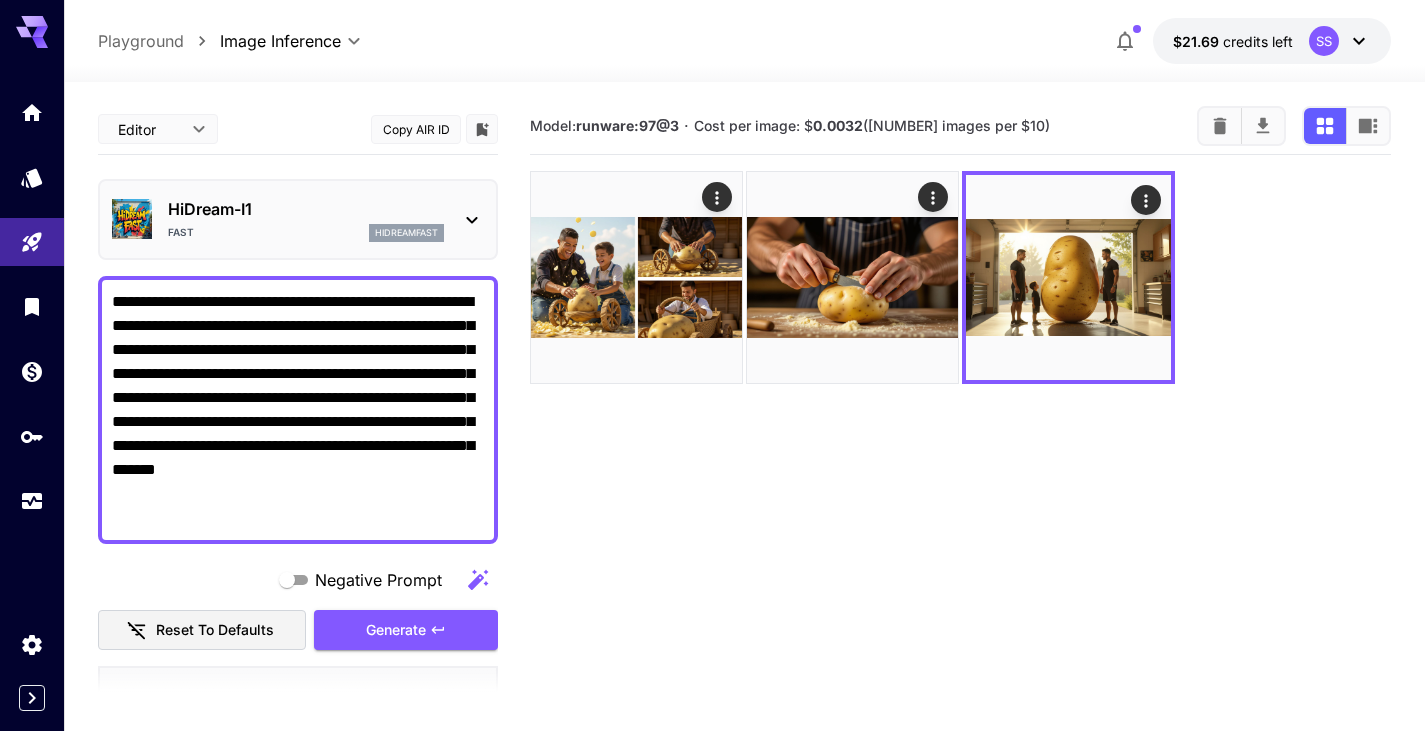 click on "**********" at bounding box center [298, 410] 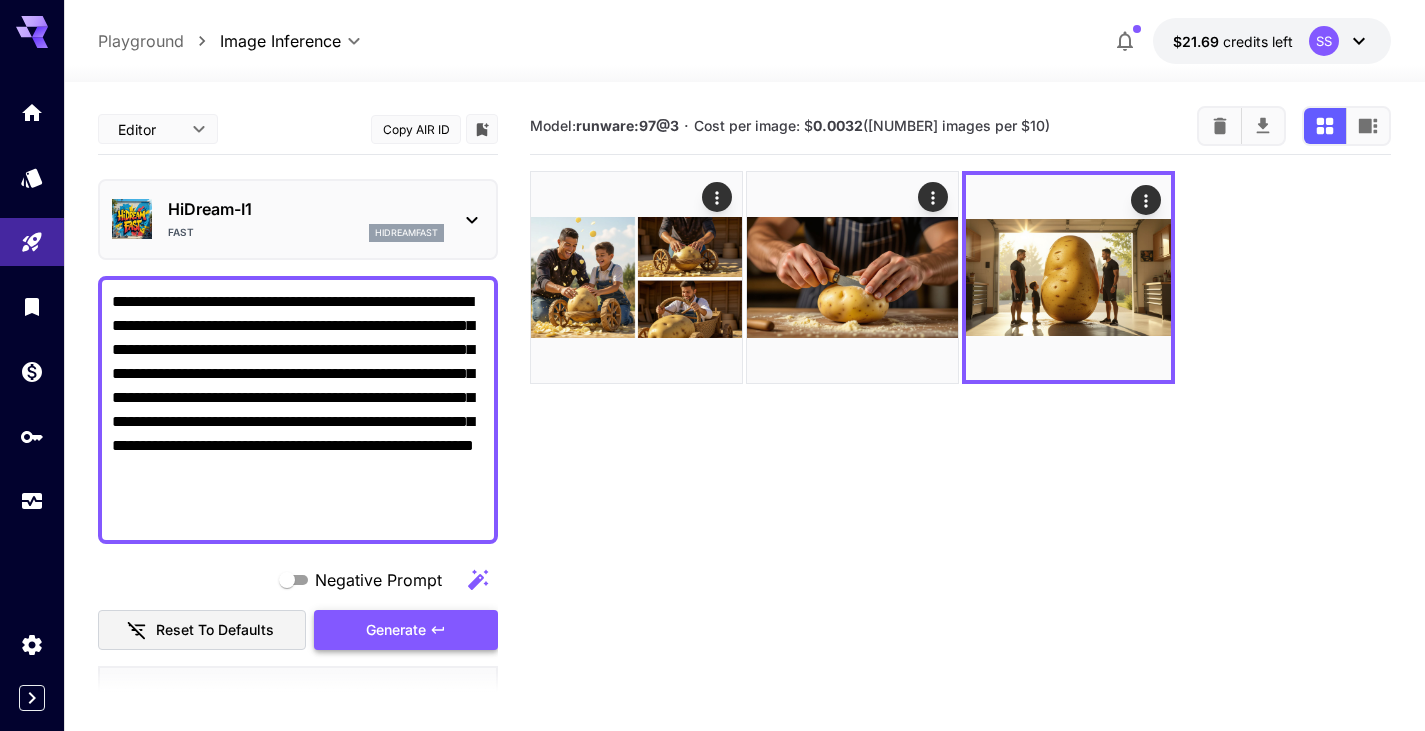 click on "Generate" at bounding box center [396, 630] 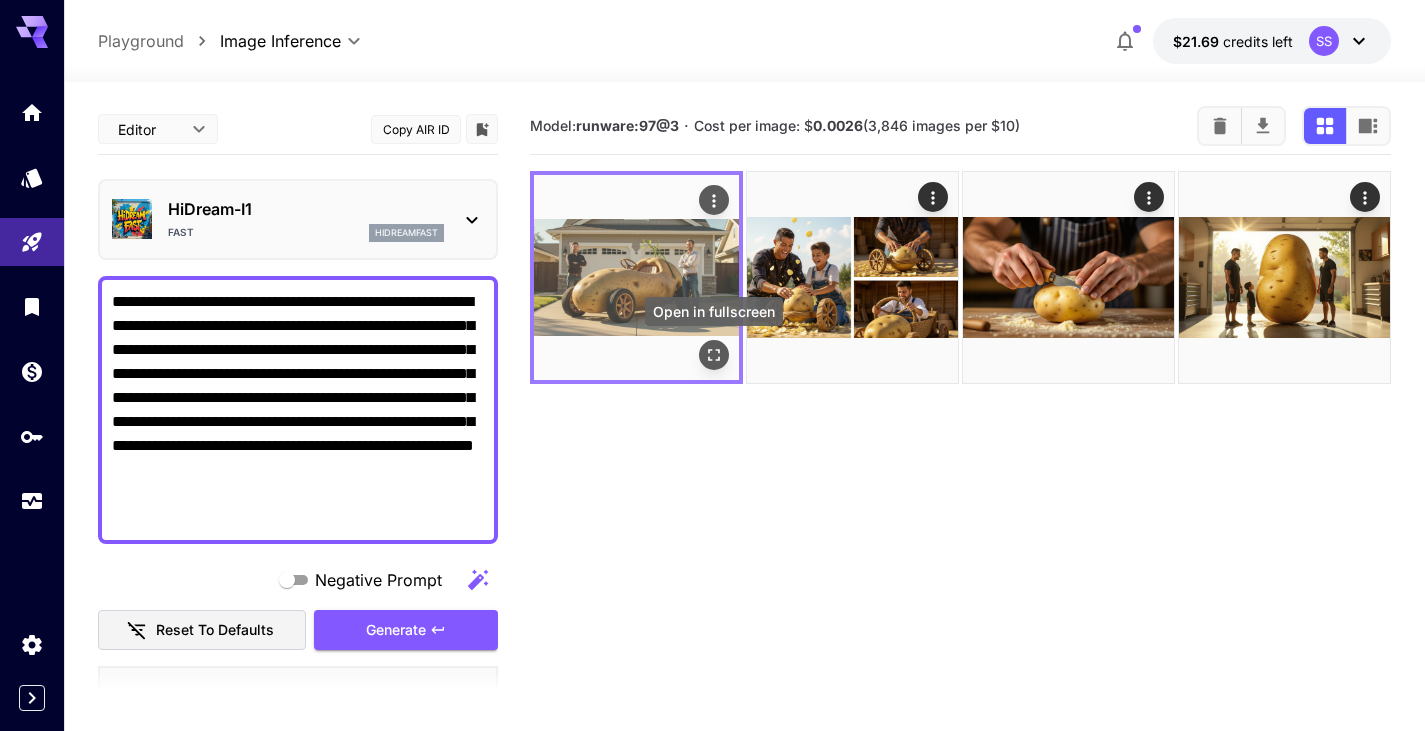 click at bounding box center [714, 355] 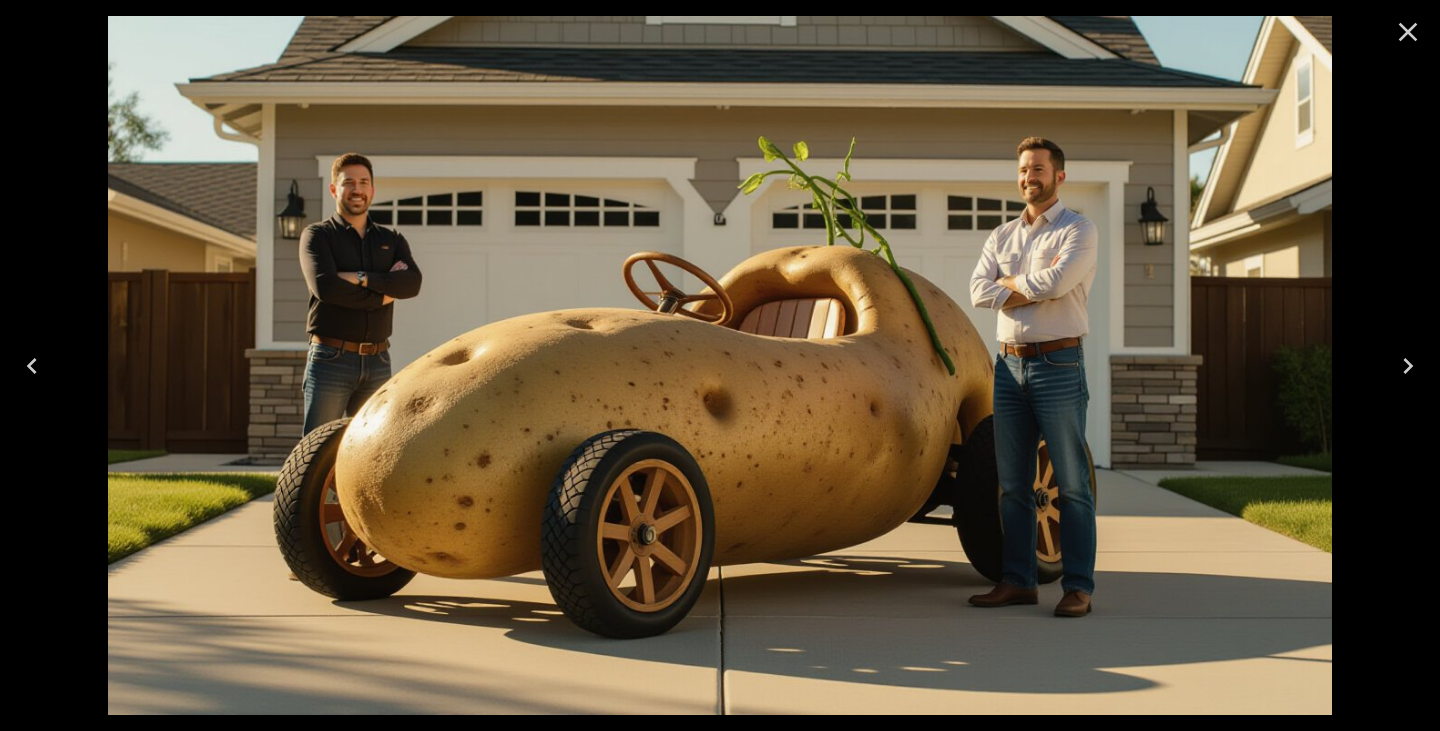 click at bounding box center [1408, 32] 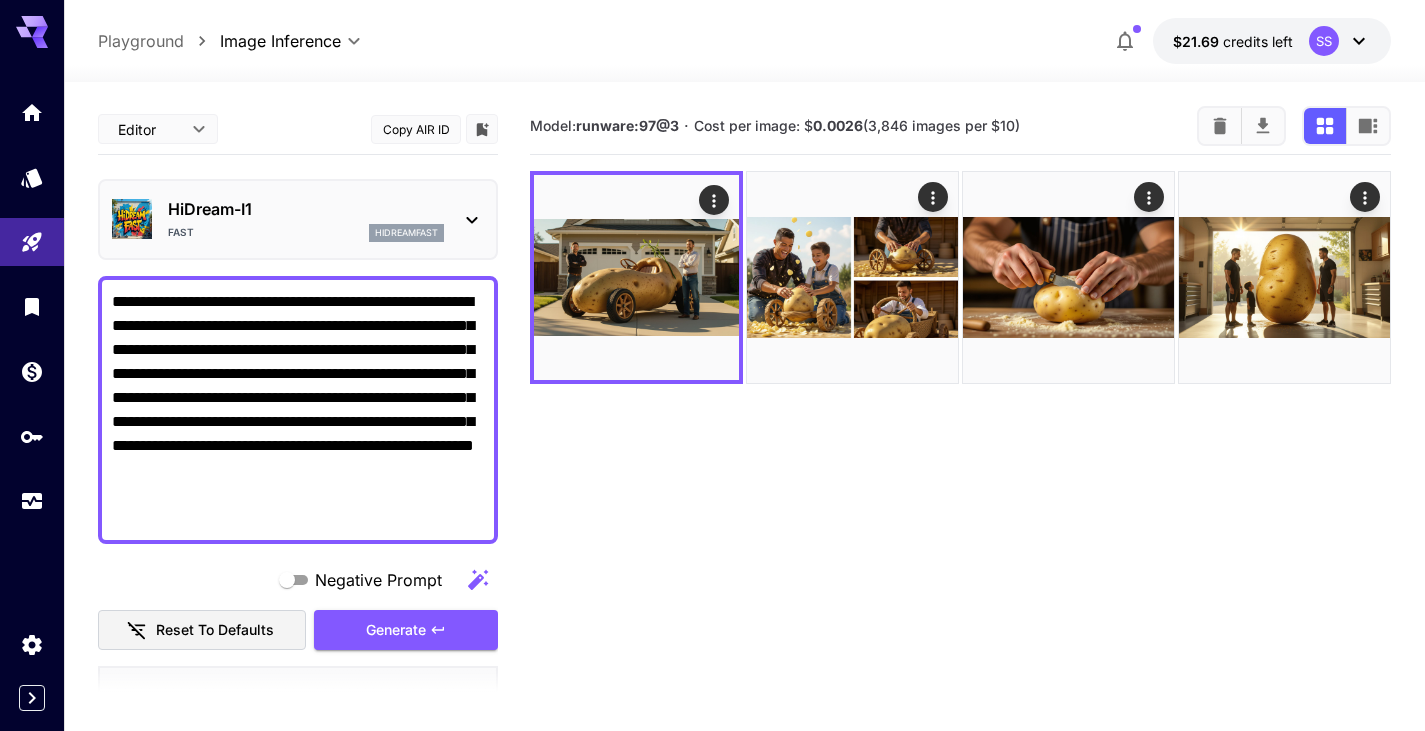 click on "**********" at bounding box center [298, 410] 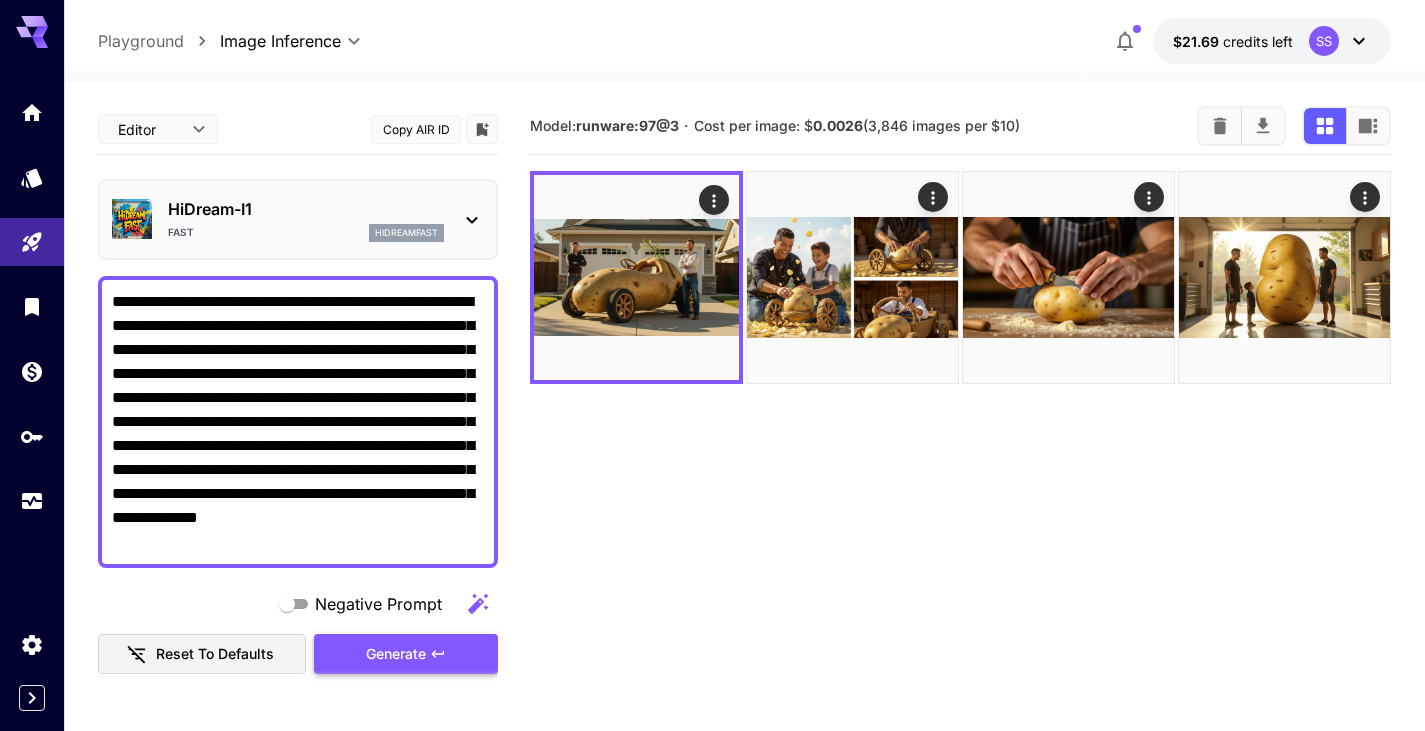 click on "Generate" at bounding box center (396, 654) 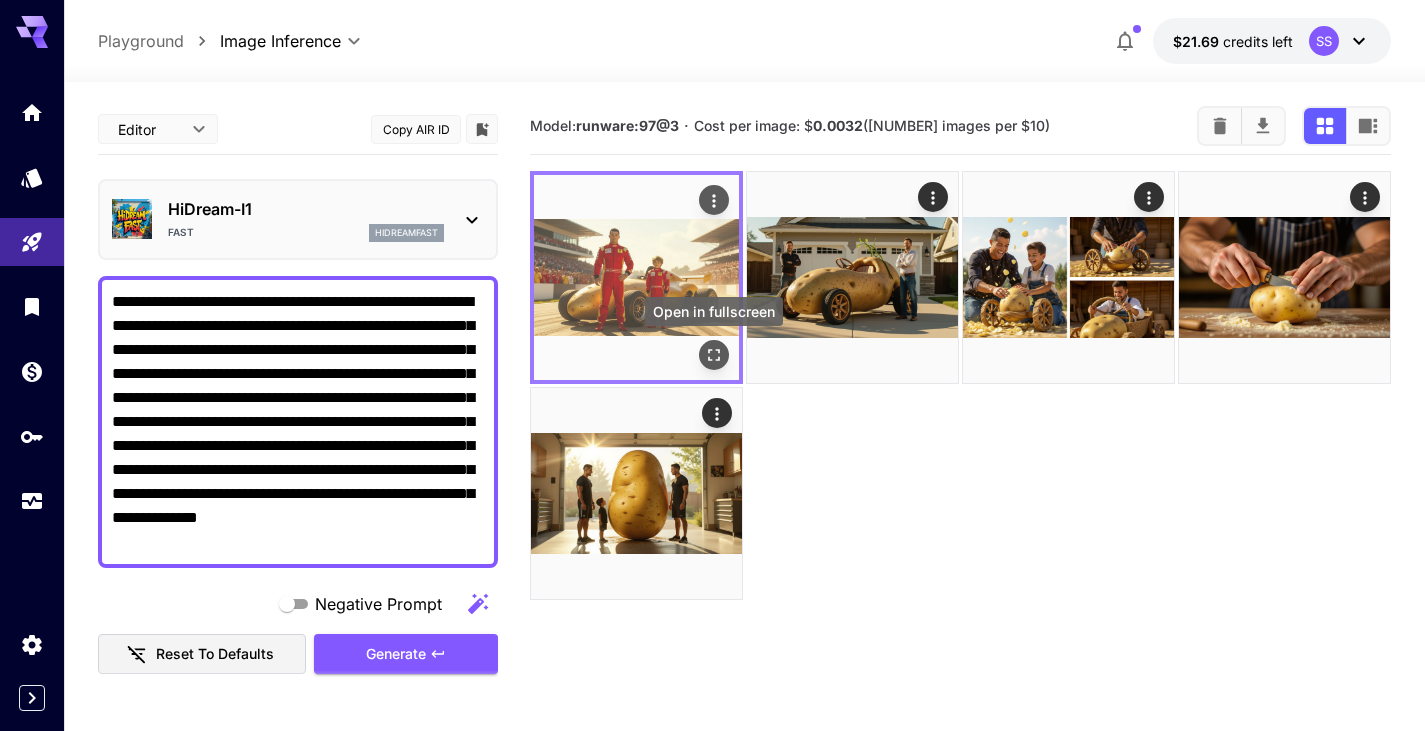 click at bounding box center [714, 355] 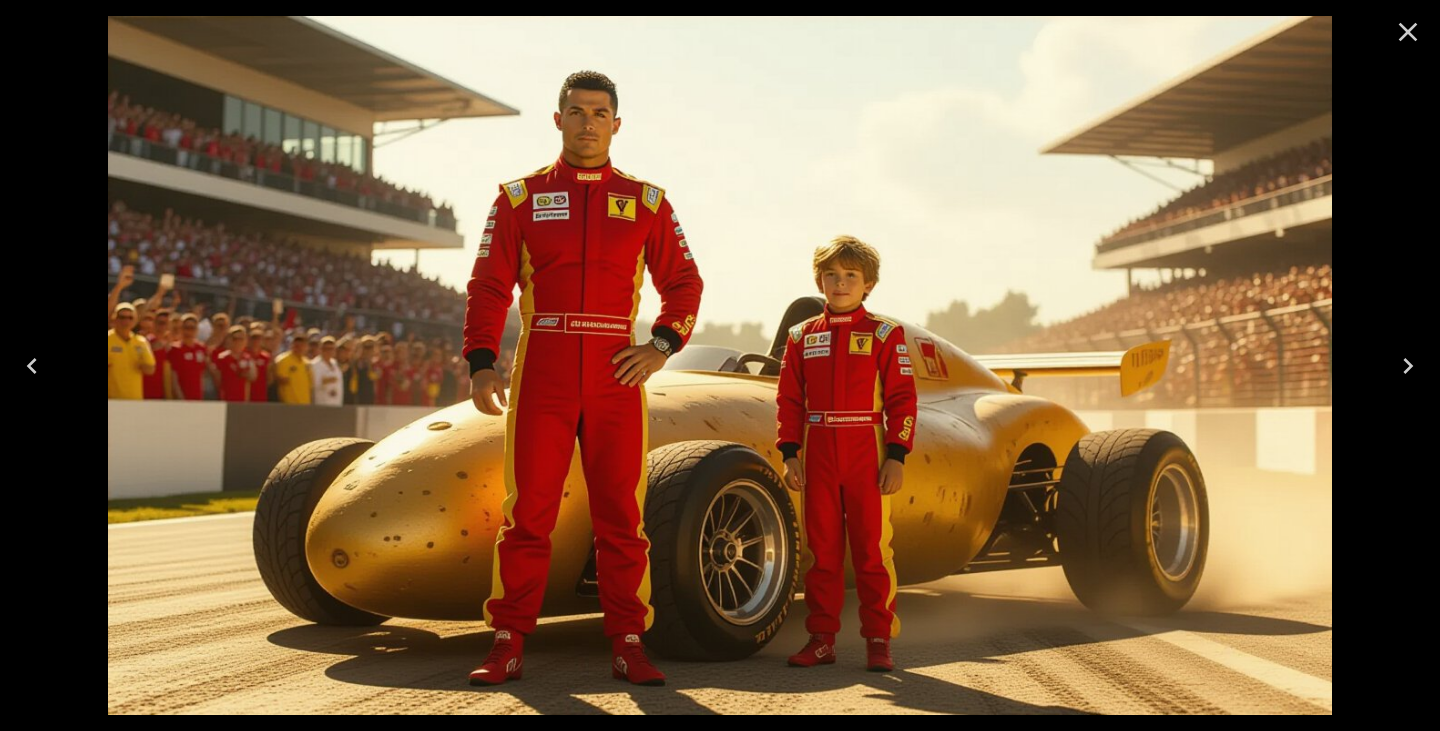 click at bounding box center (1408, 32) 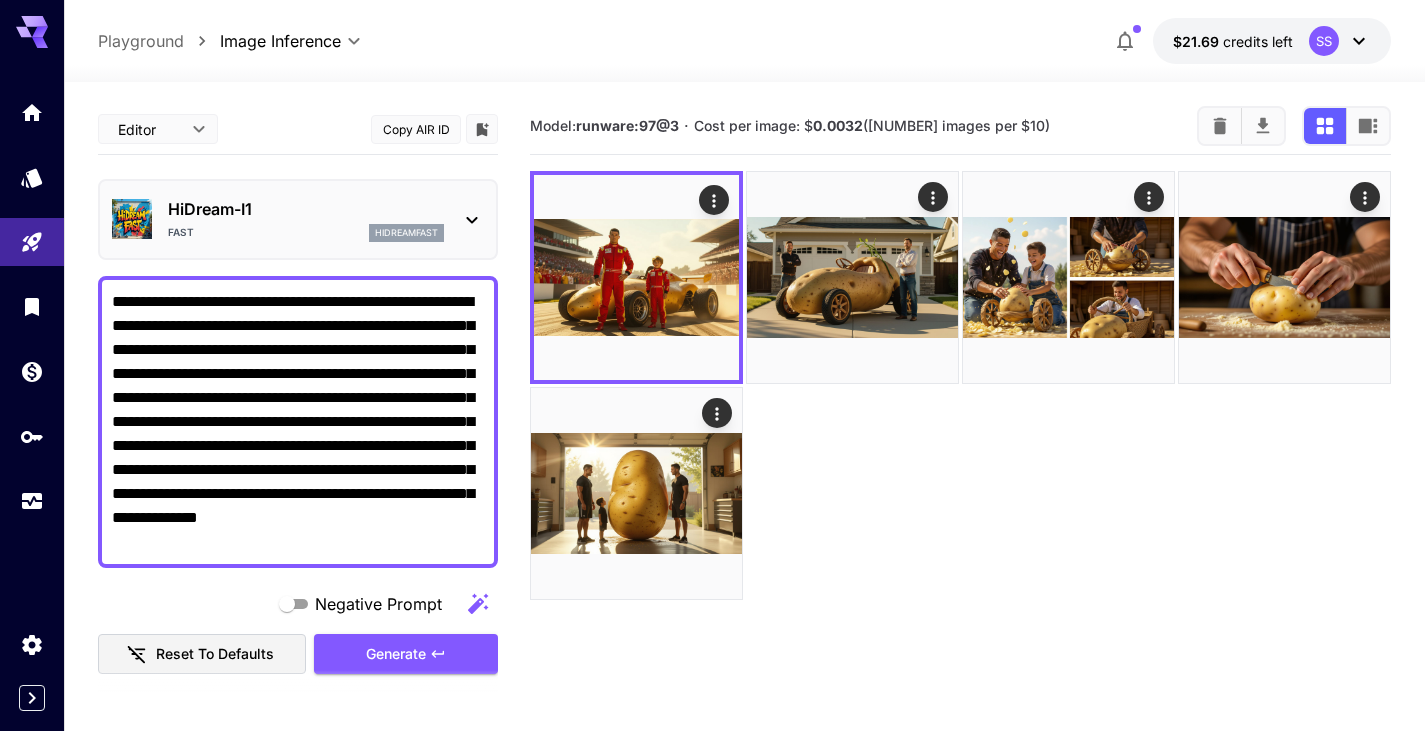 click on "**********" at bounding box center [298, 422] 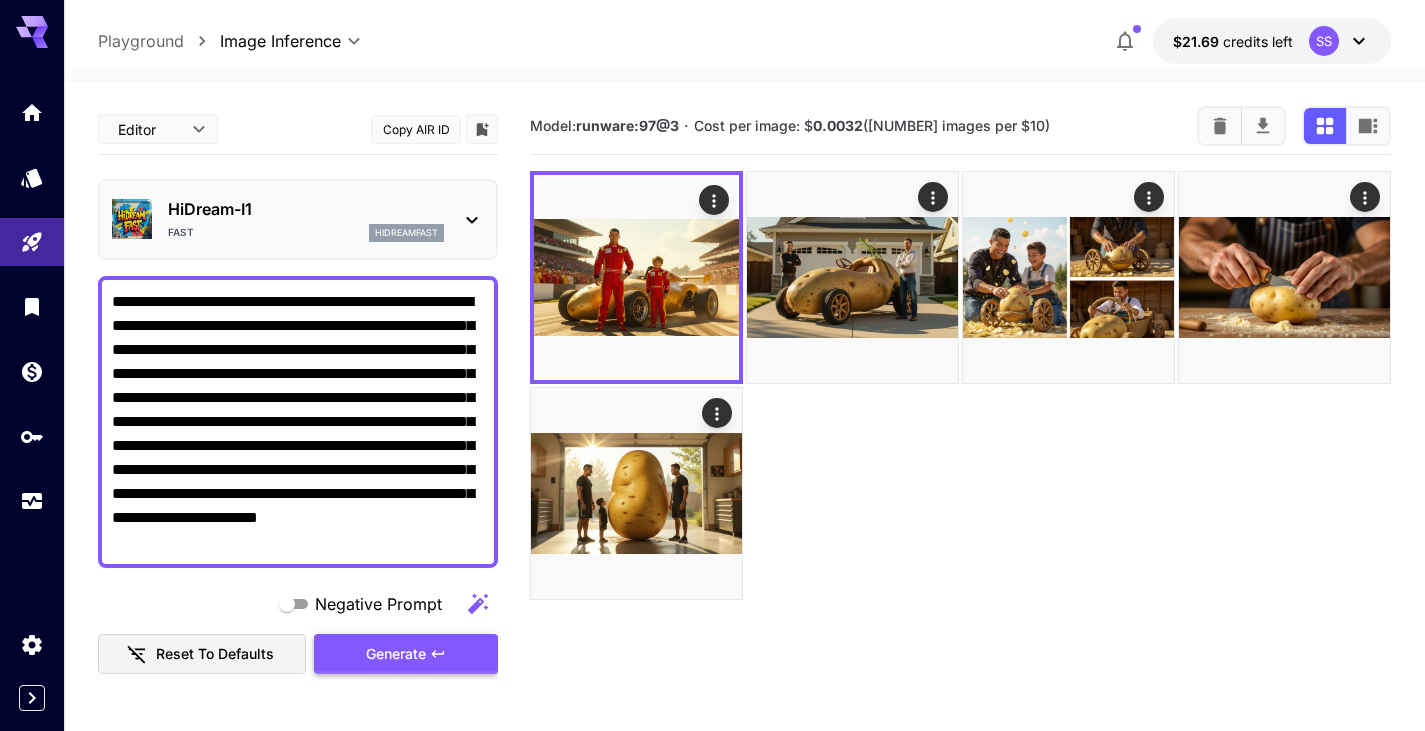 click on "Generate" at bounding box center [396, 654] 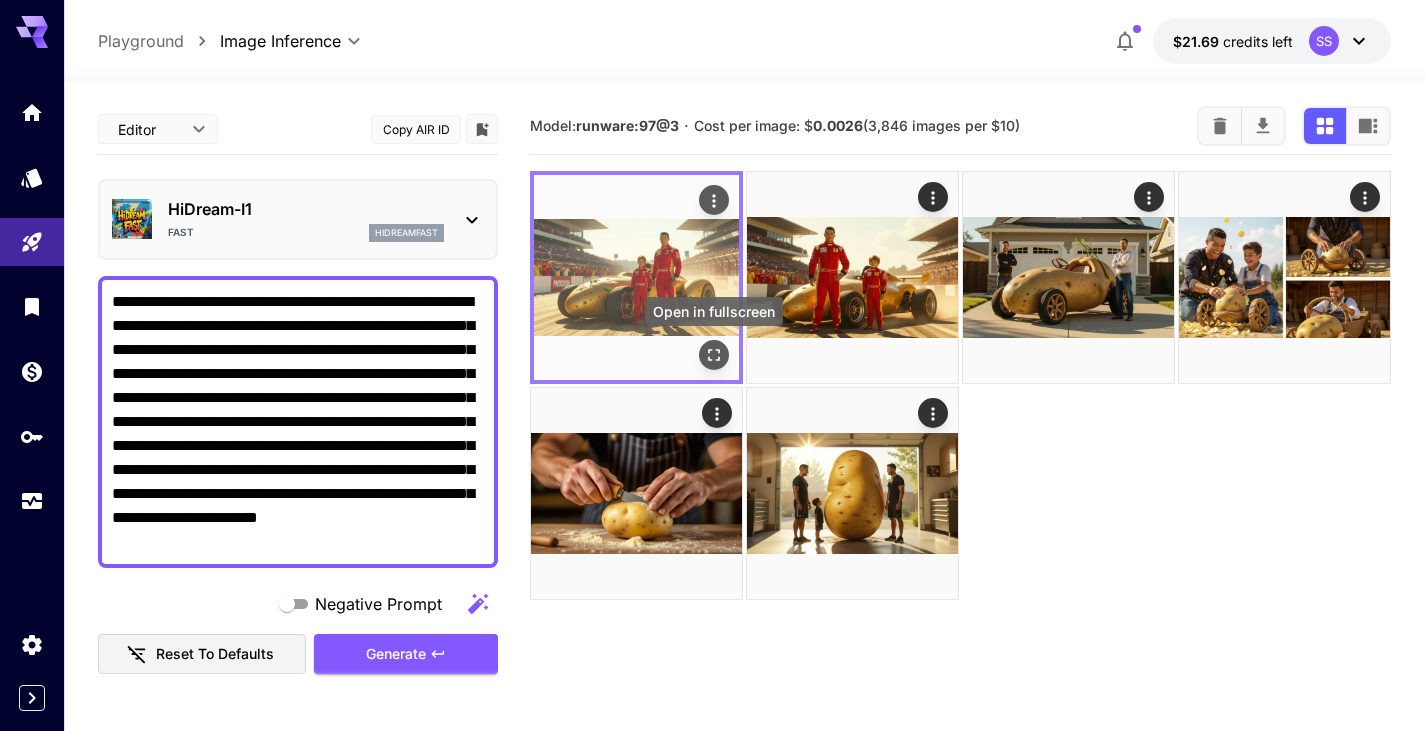 click at bounding box center (714, 355) 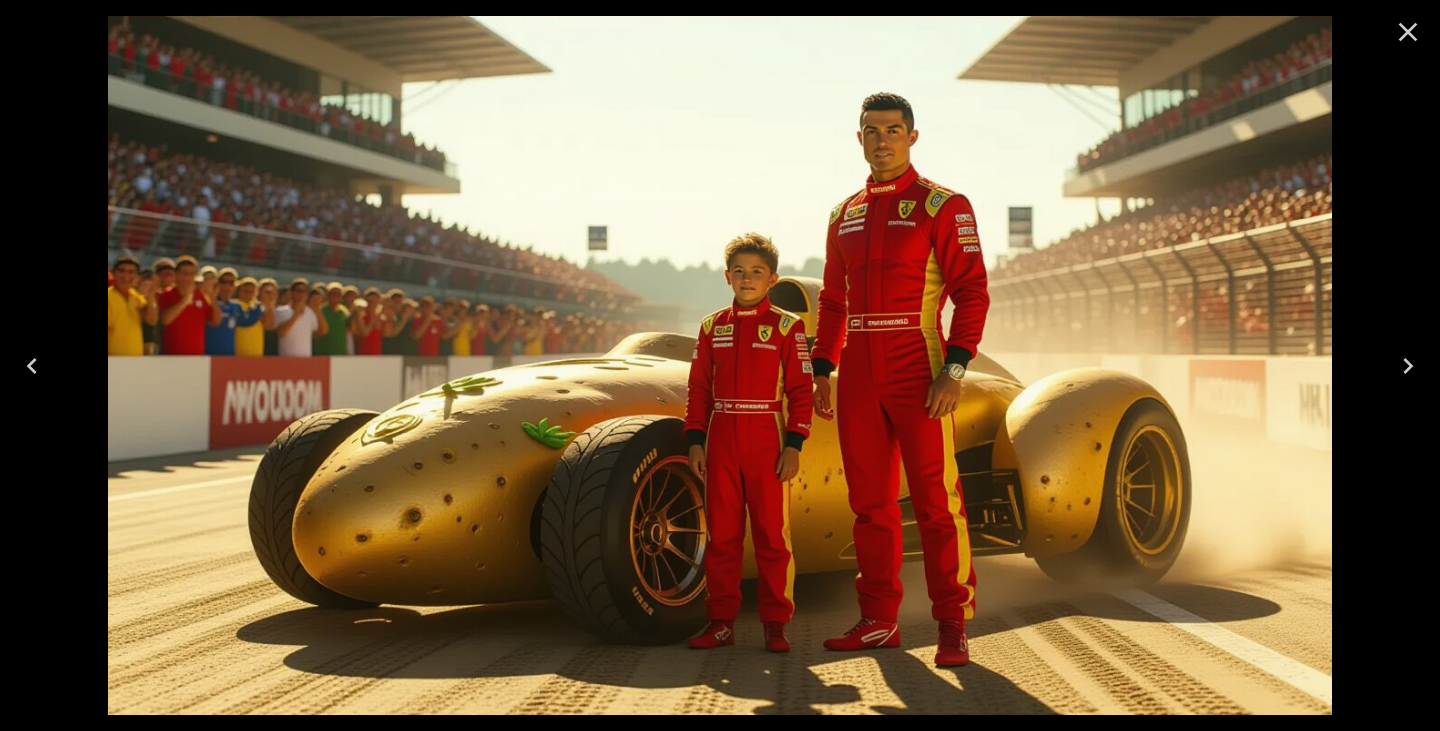 click at bounding box center [1408, 32] 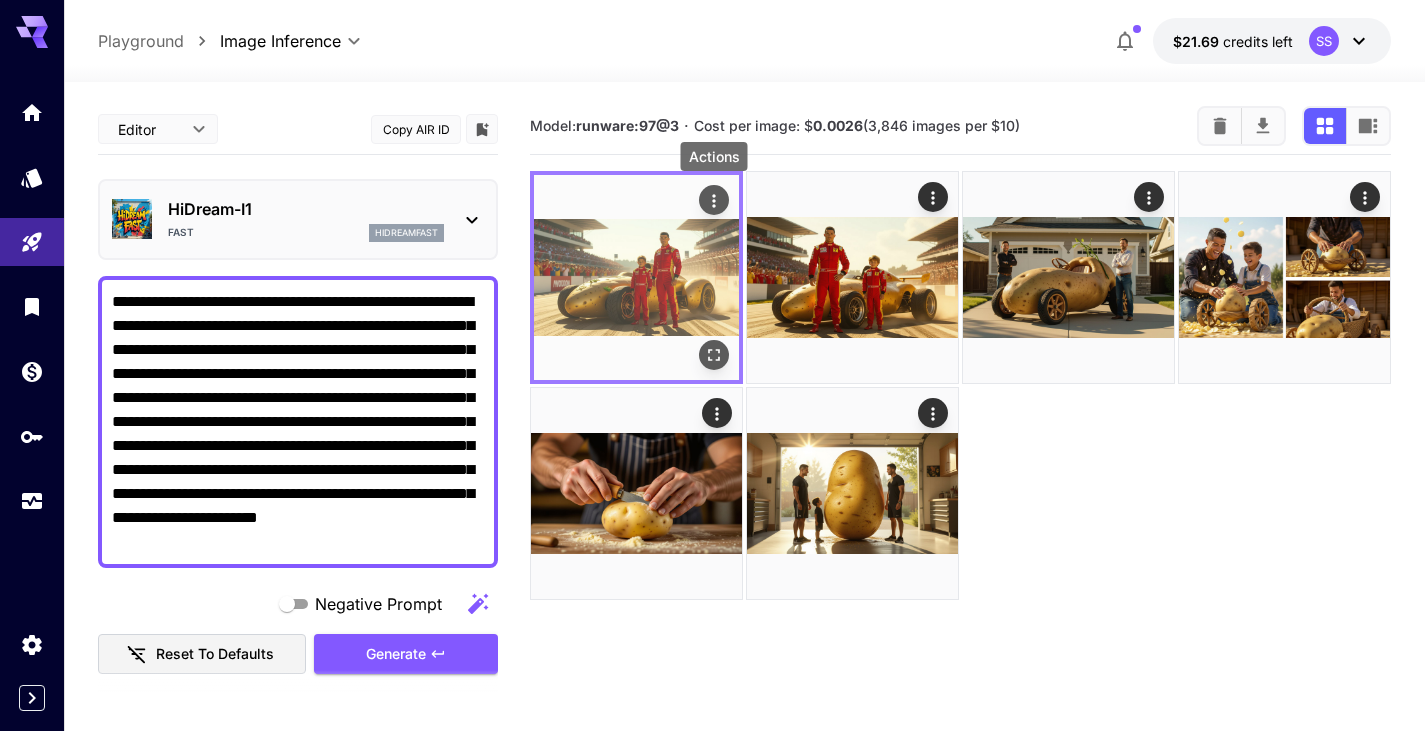 click at bounding box center (714, 201) 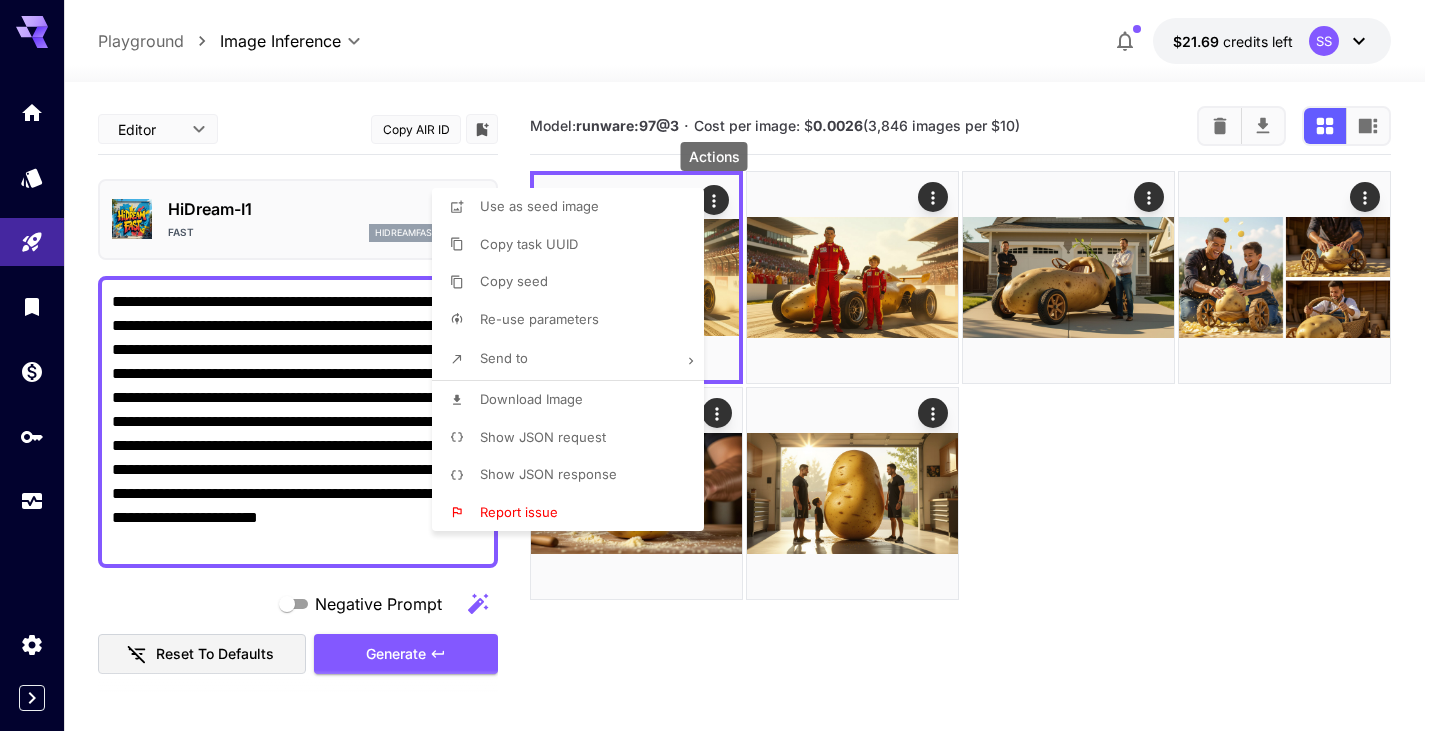 click on "Download Image" at bounding box center [574, 400] 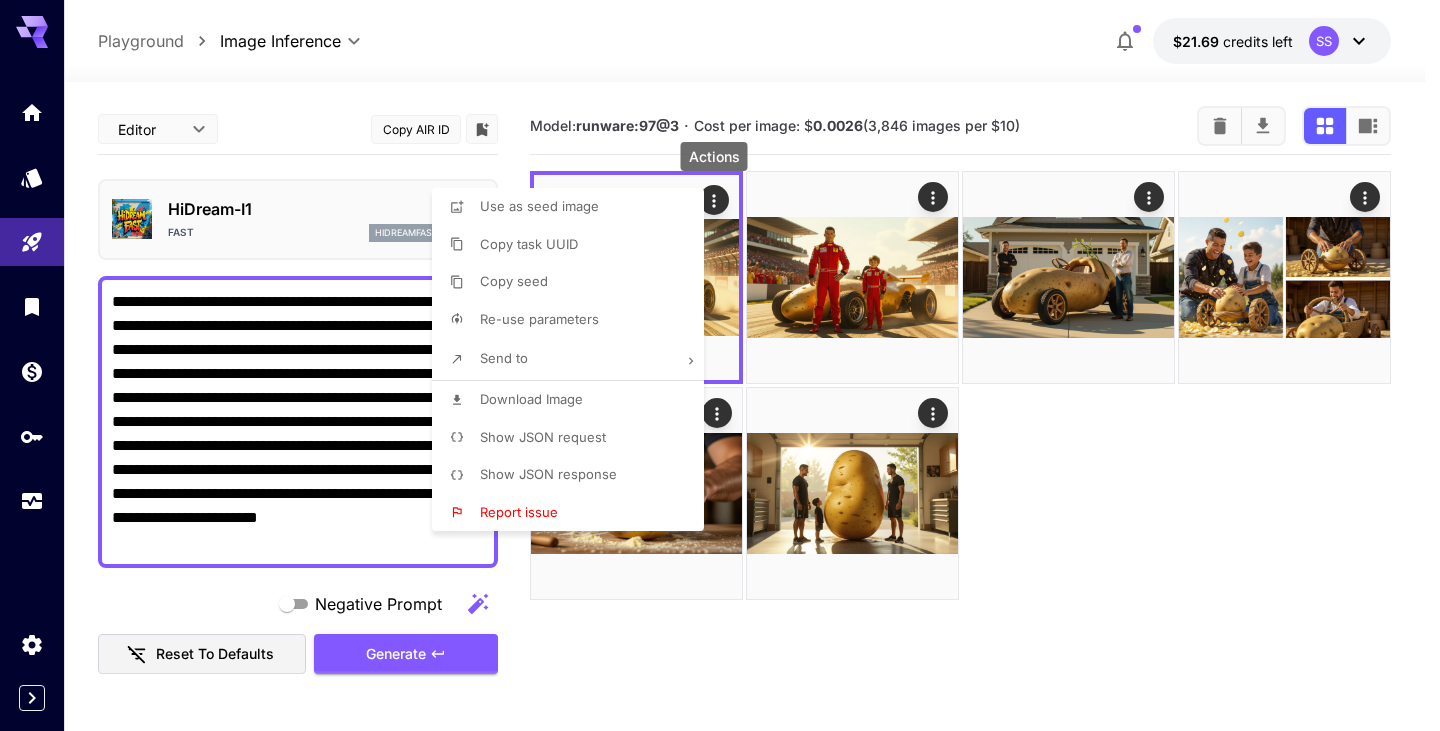click at bounding box center (720, 365) 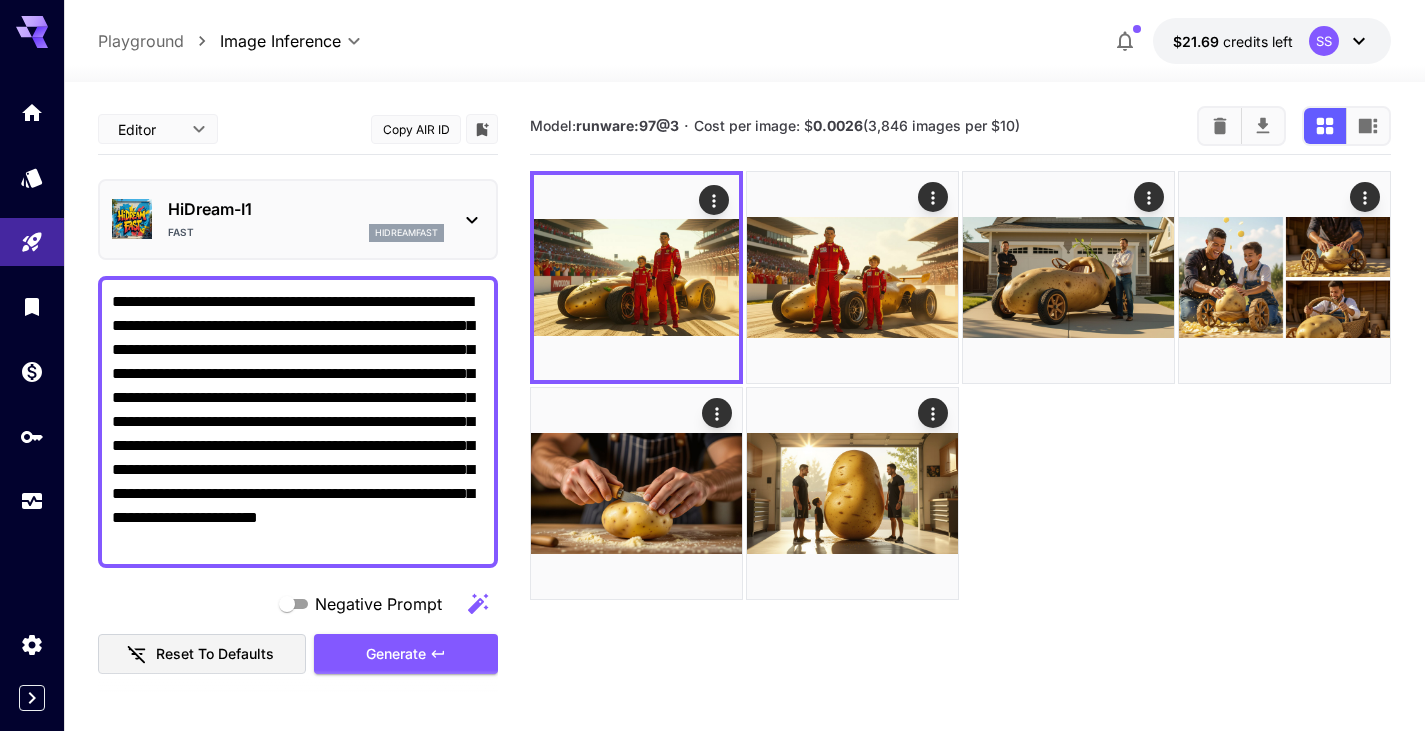 click at bounding box center (712, 365) 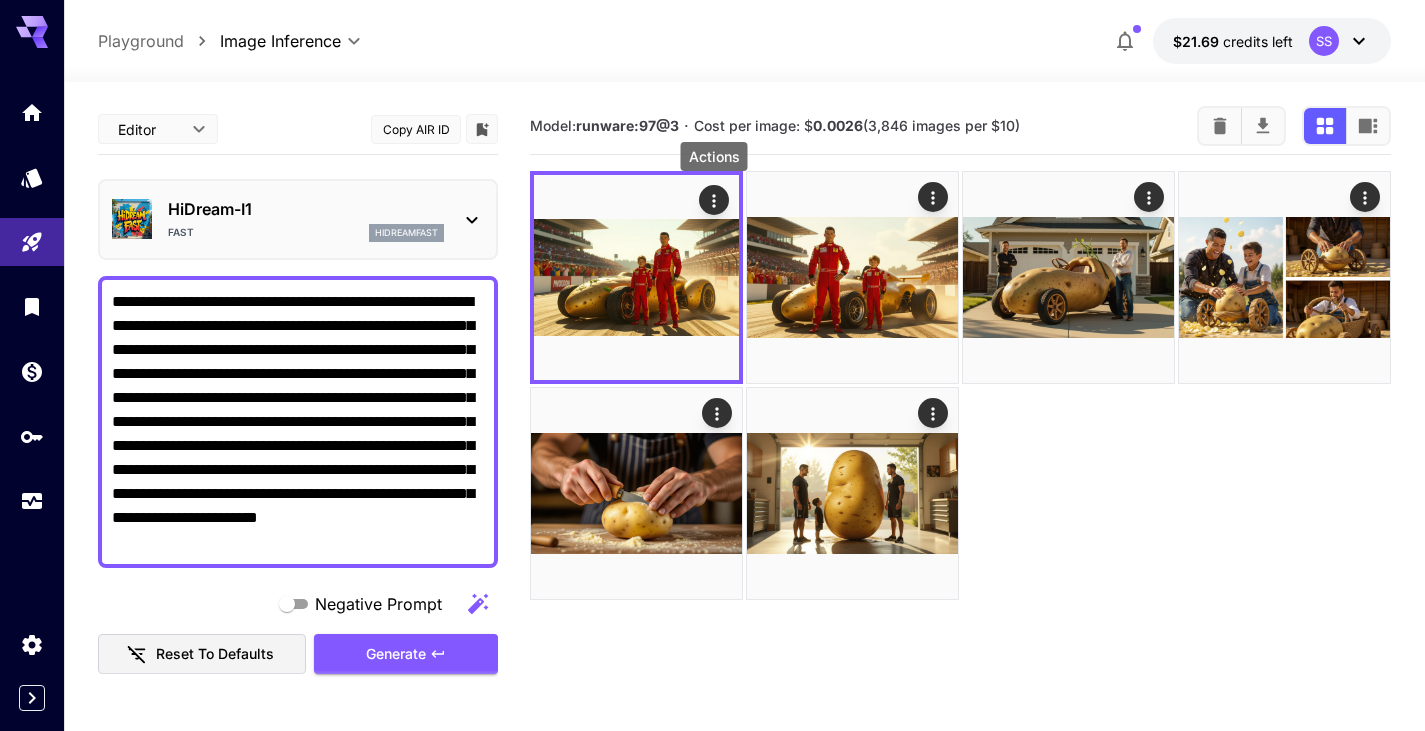 click on "**********" at bounding box center [298, 422] 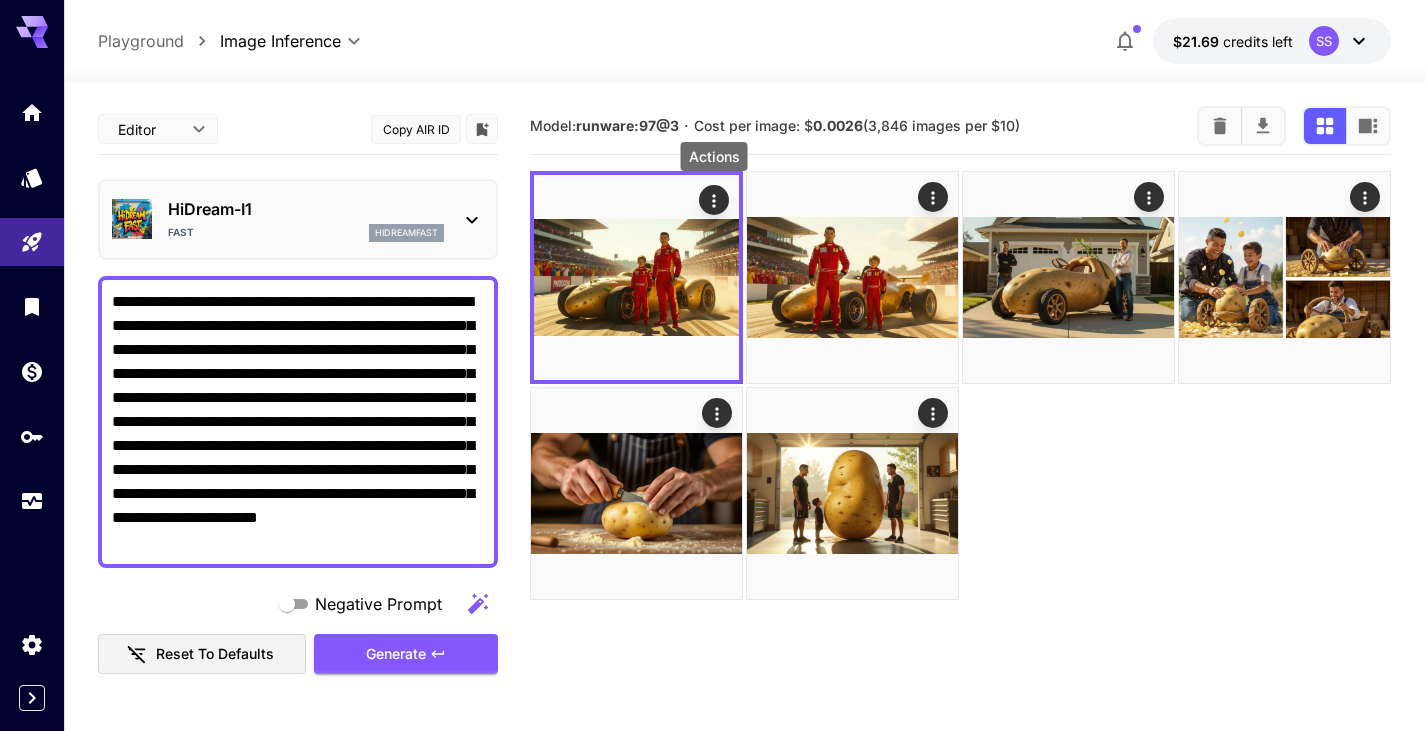 paste 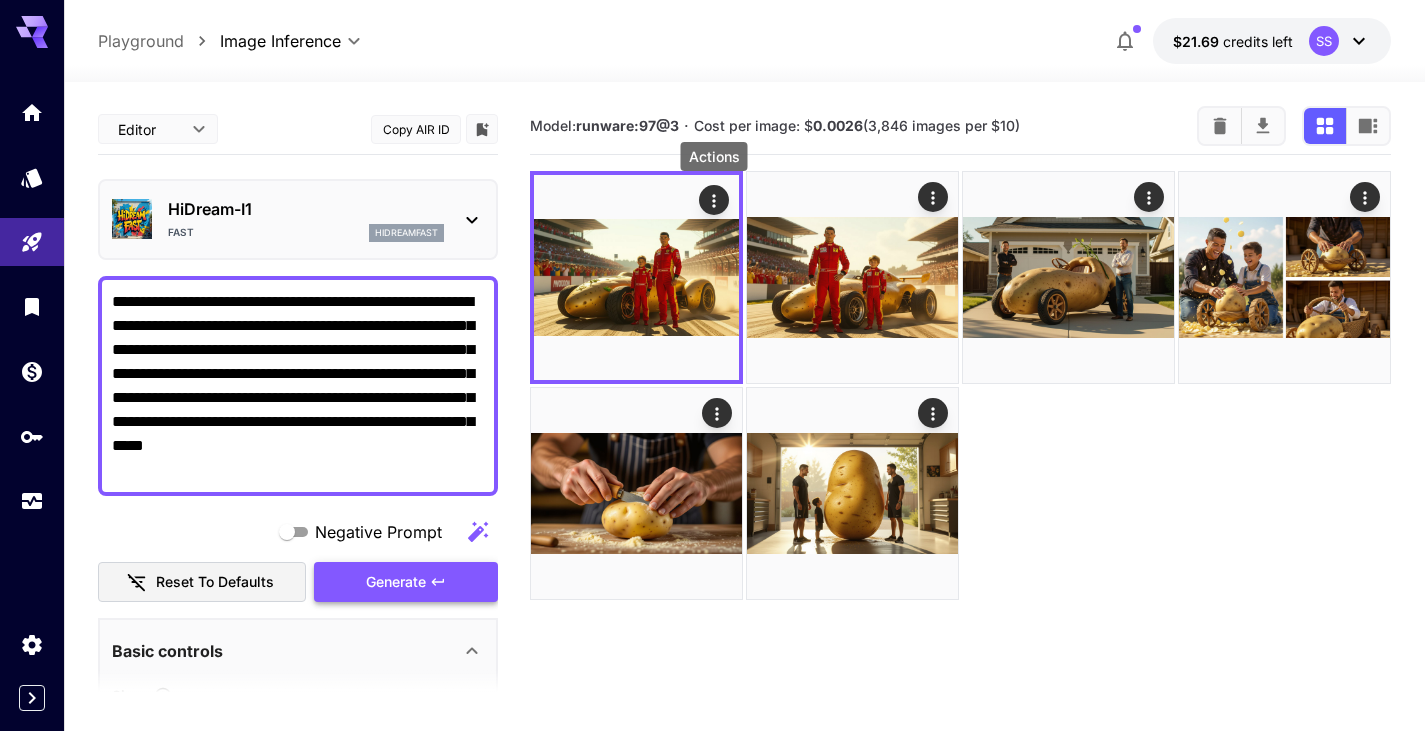 click on "Generate" at bounding box center [396, 582] 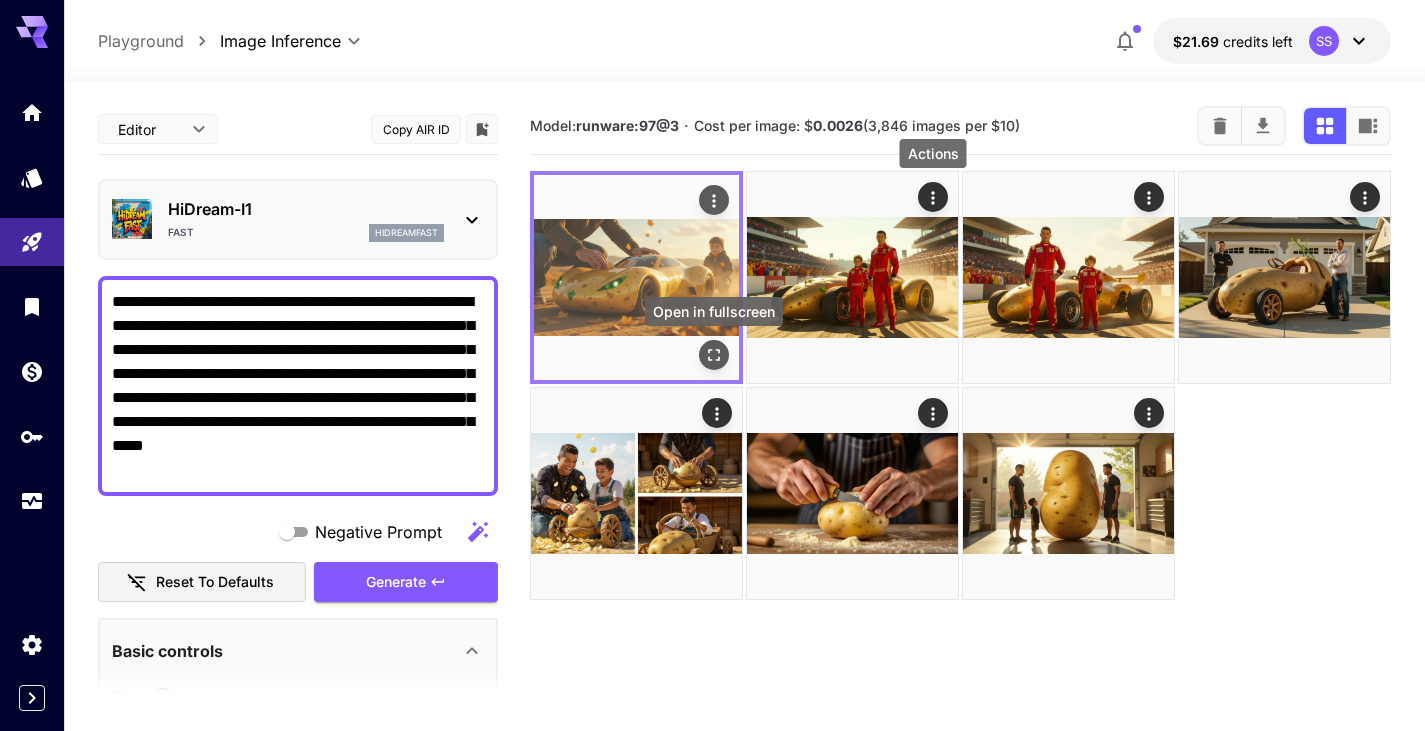 click at bounding box center (714, 355) 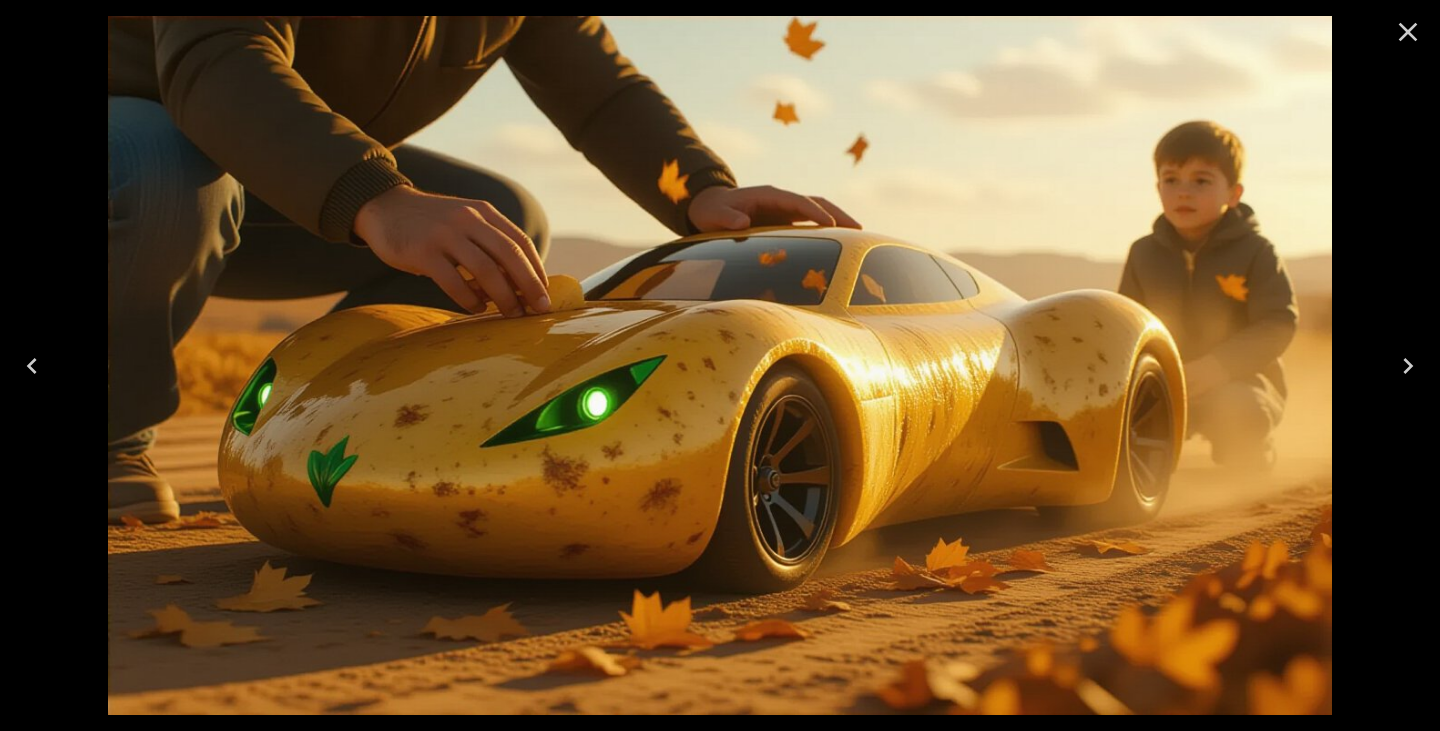 click at bounding box center (1408, 32) 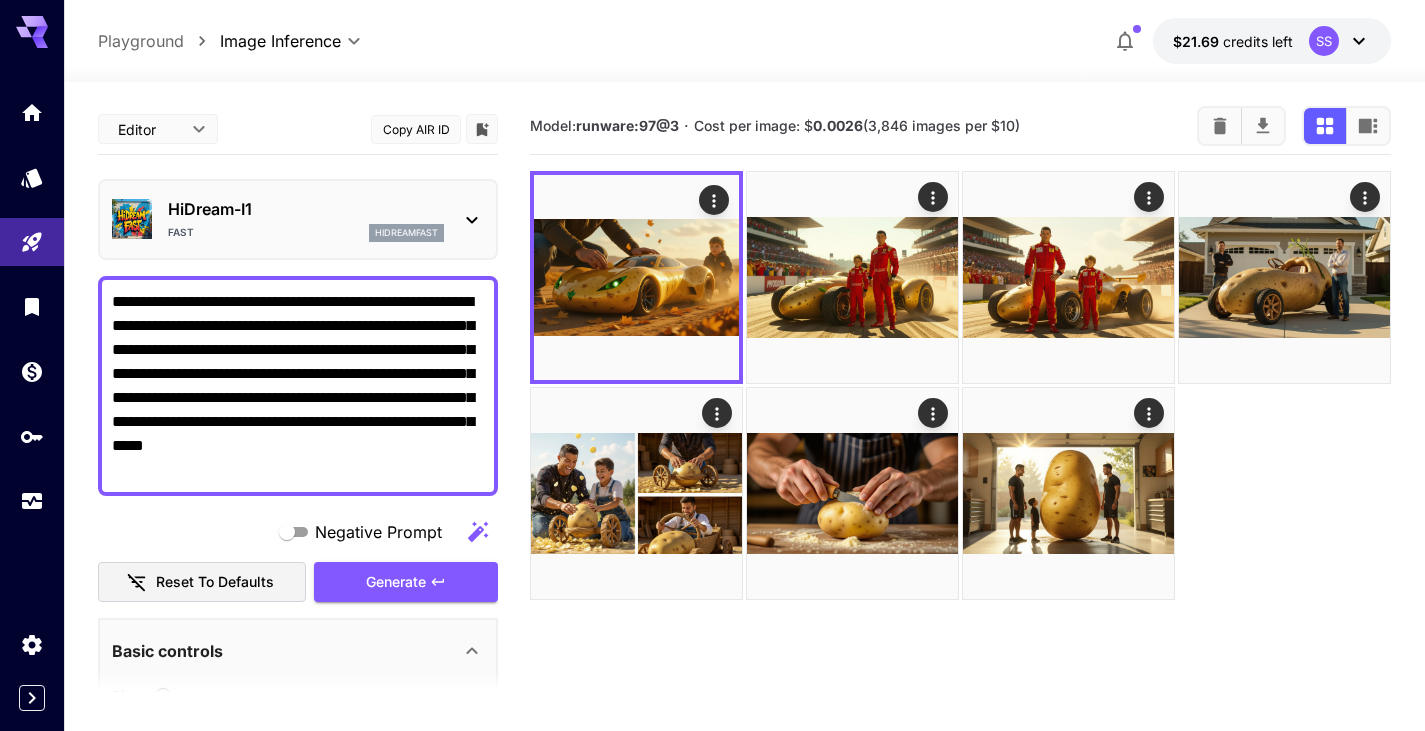 click on "**********" at bounding box center [298, 386] 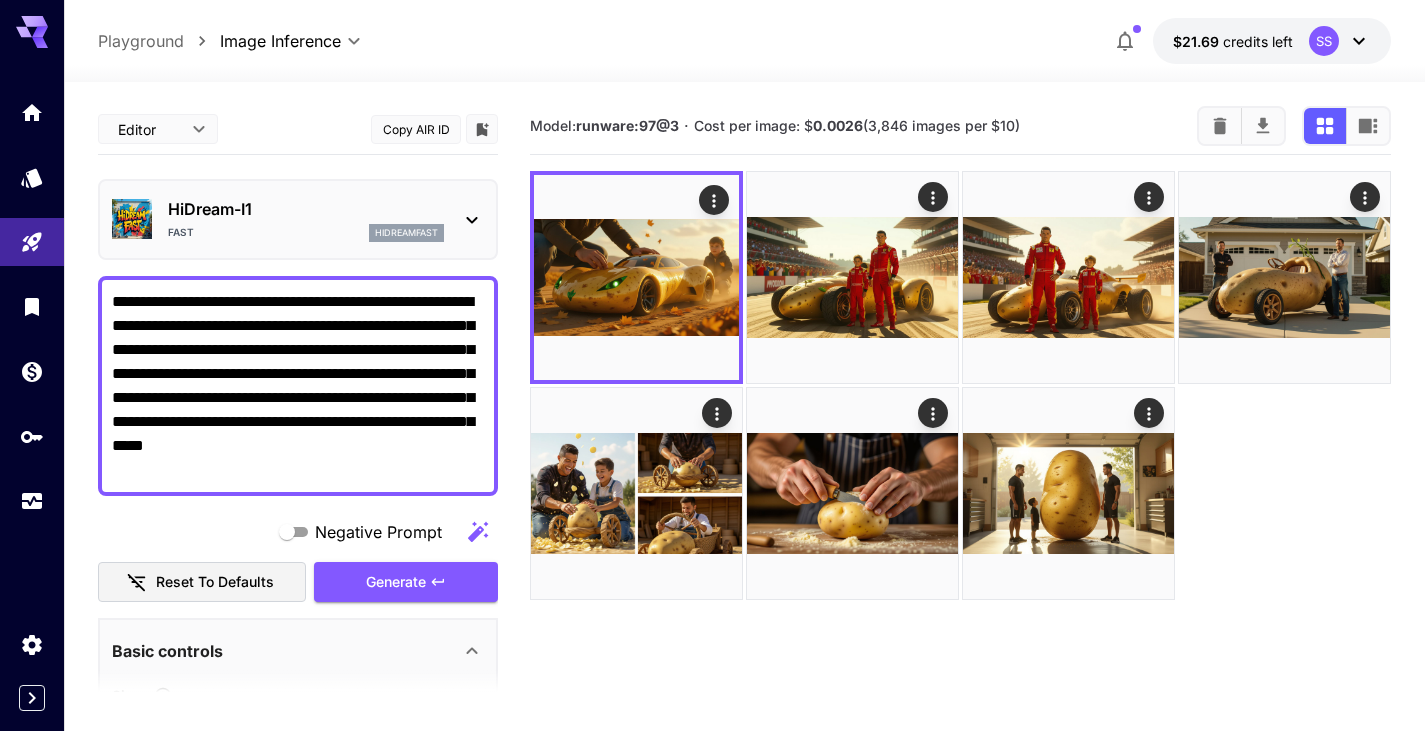 paste 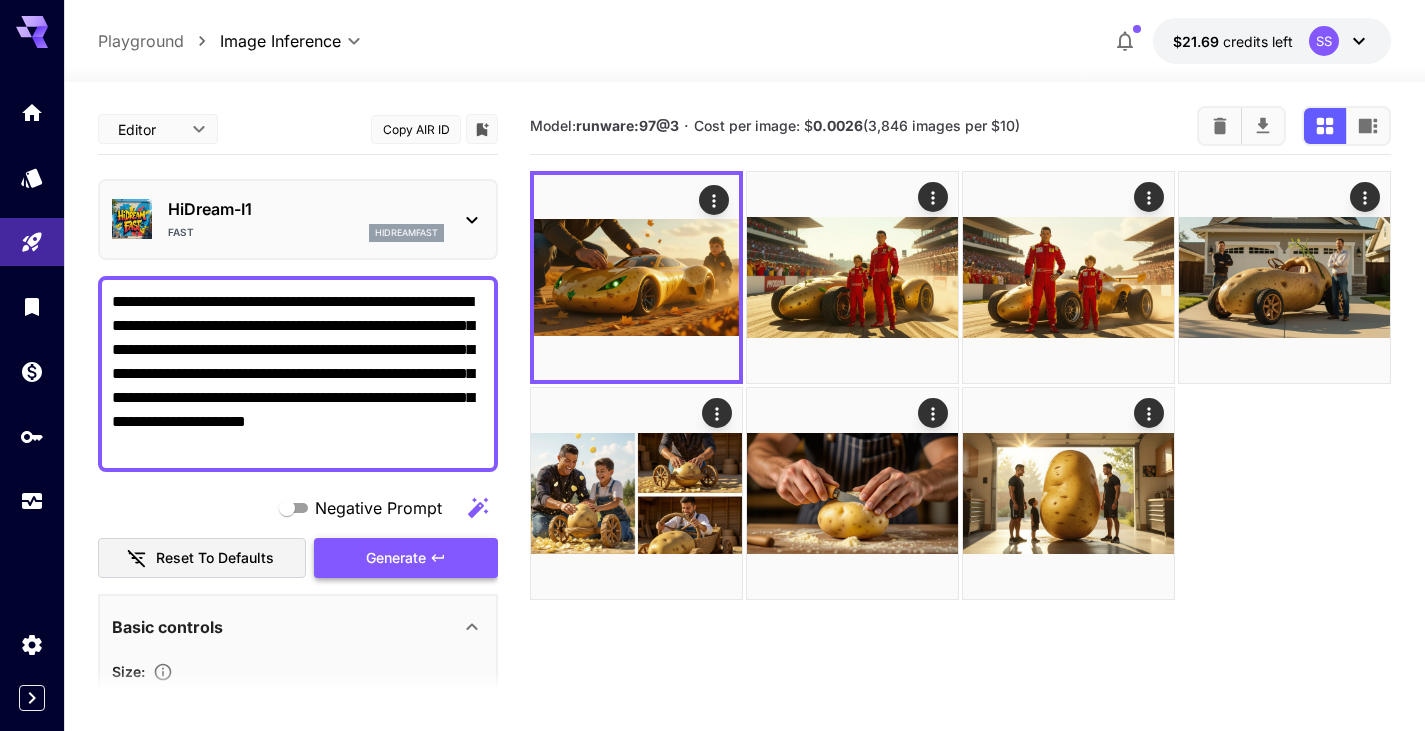 click on "Generate" at bounding box center [406, 558] 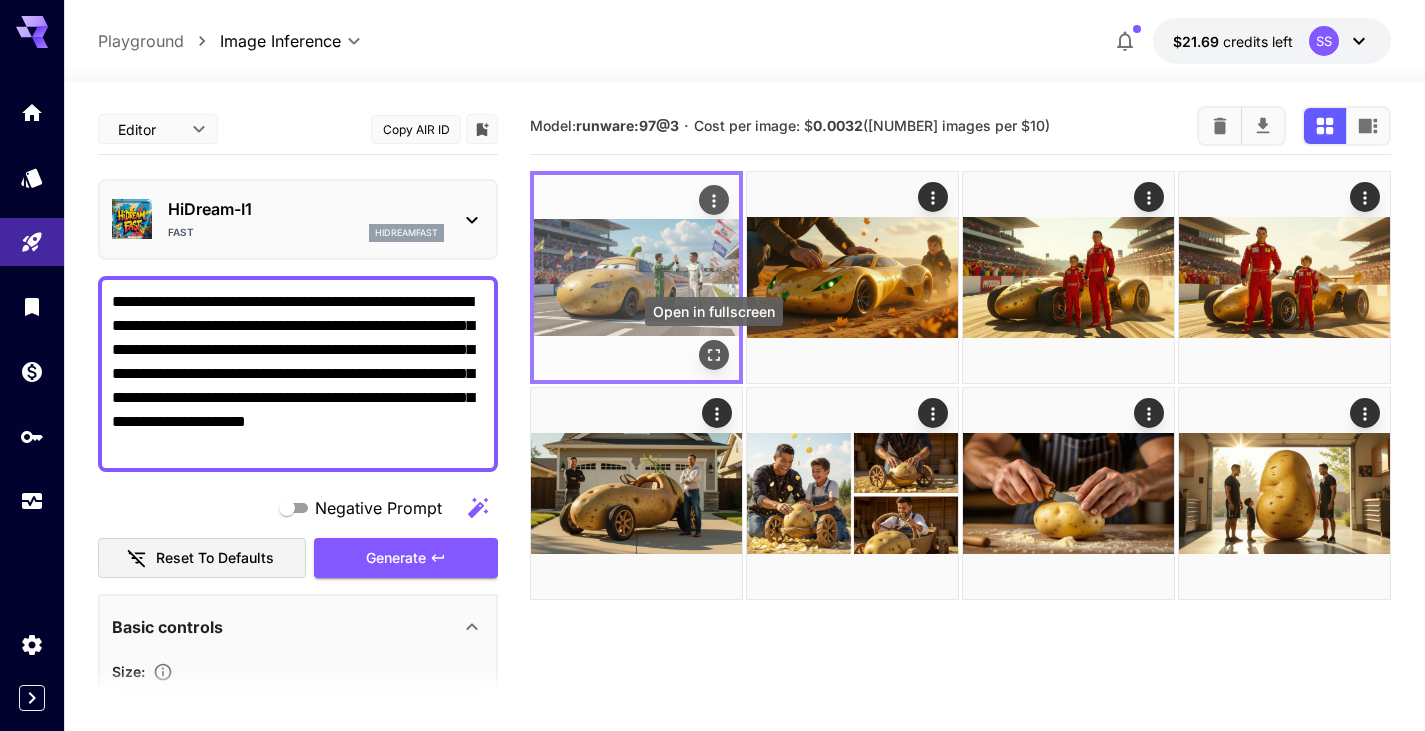 click at bounding box center (714, 355) 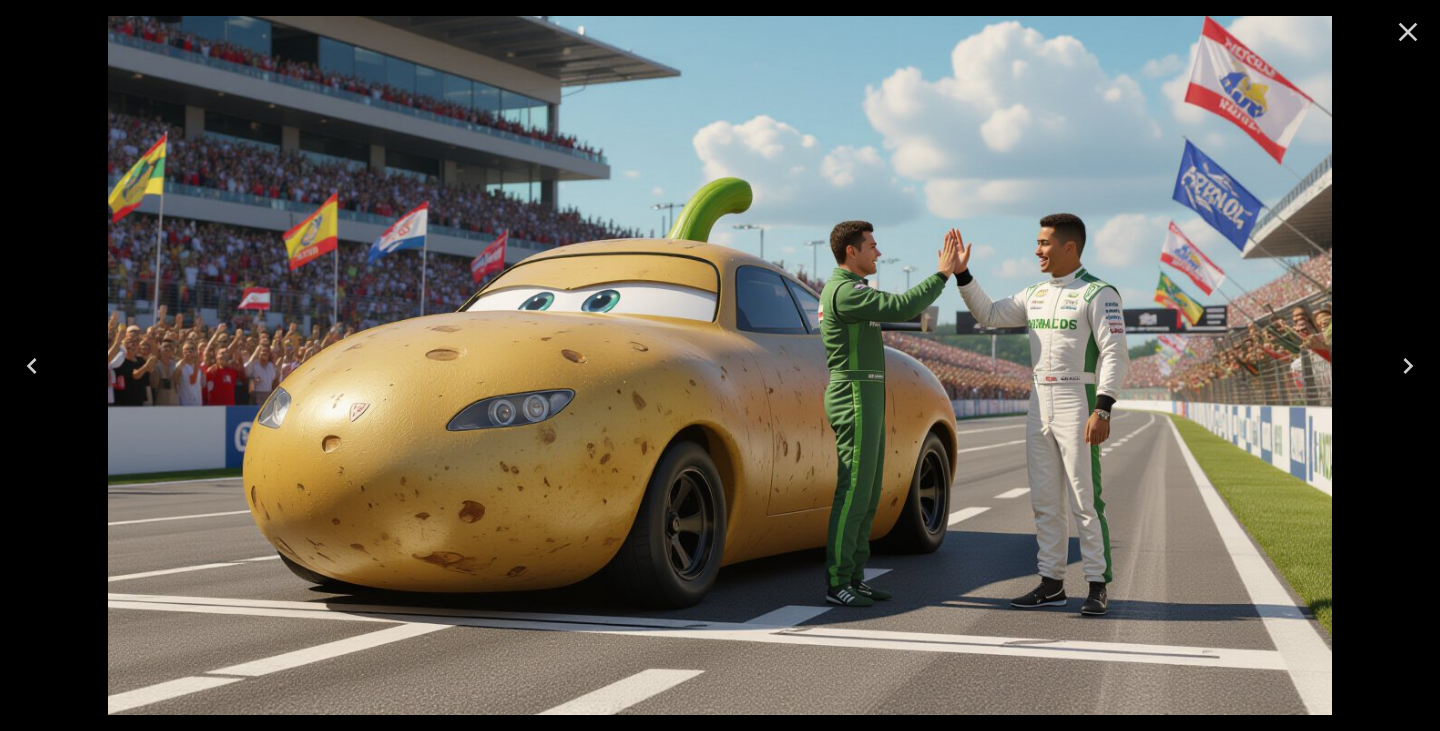 click at bounding box center (1408, 32) 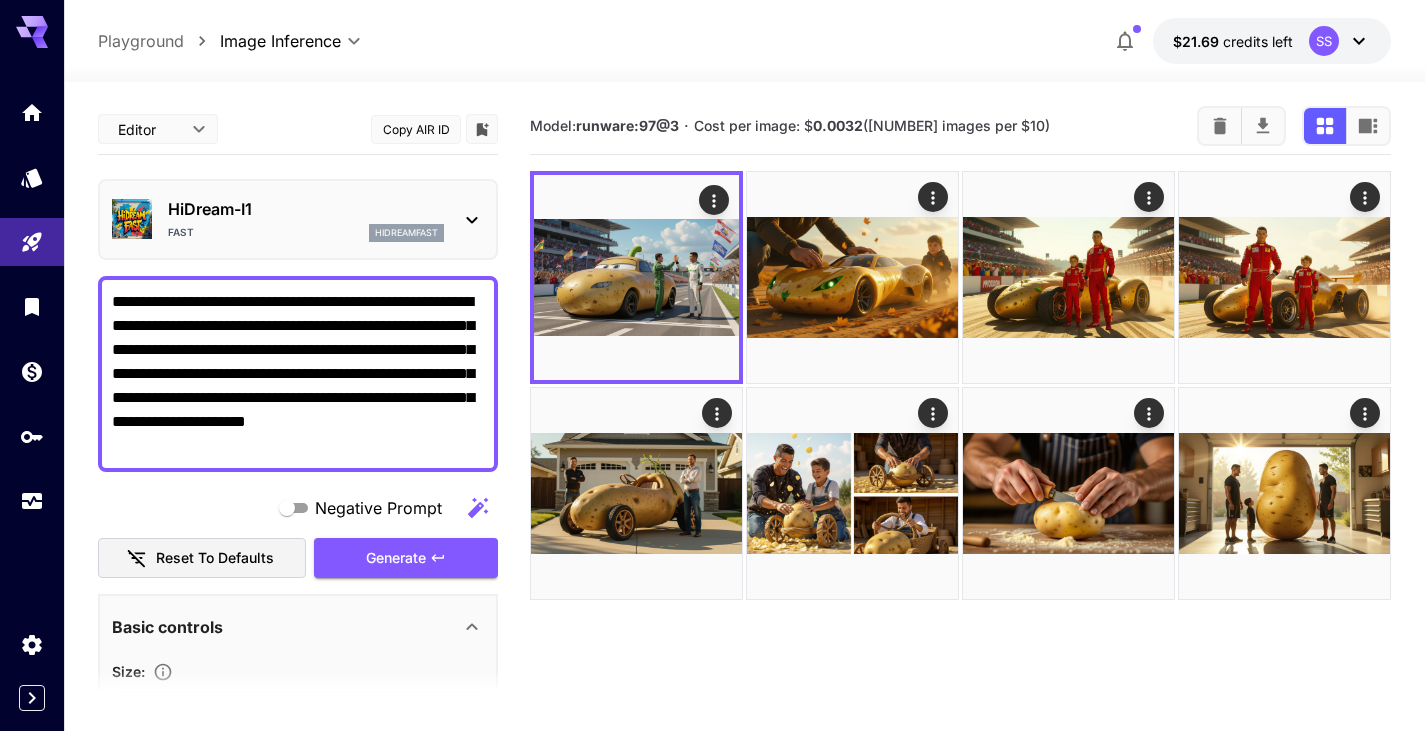 click on "**********" at bounding box center (298, 374) 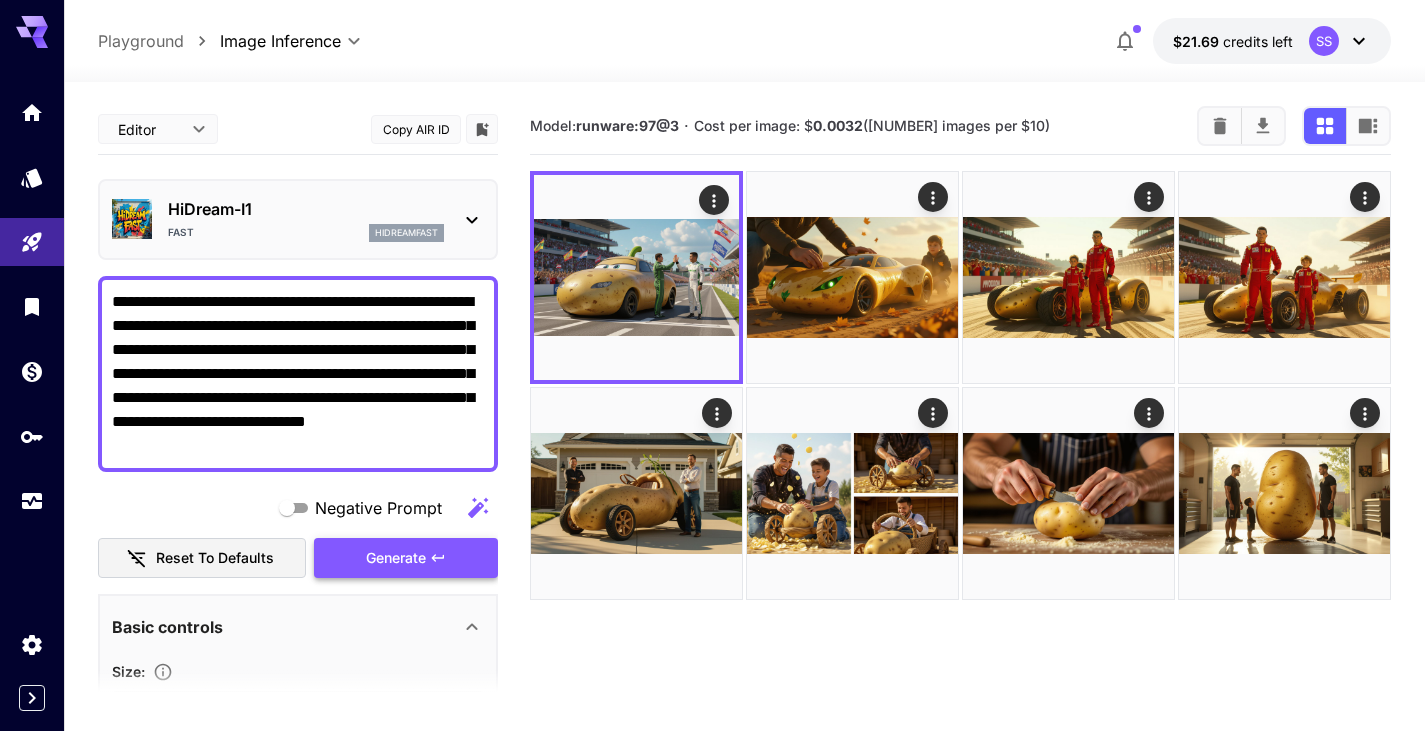 type on "**********" 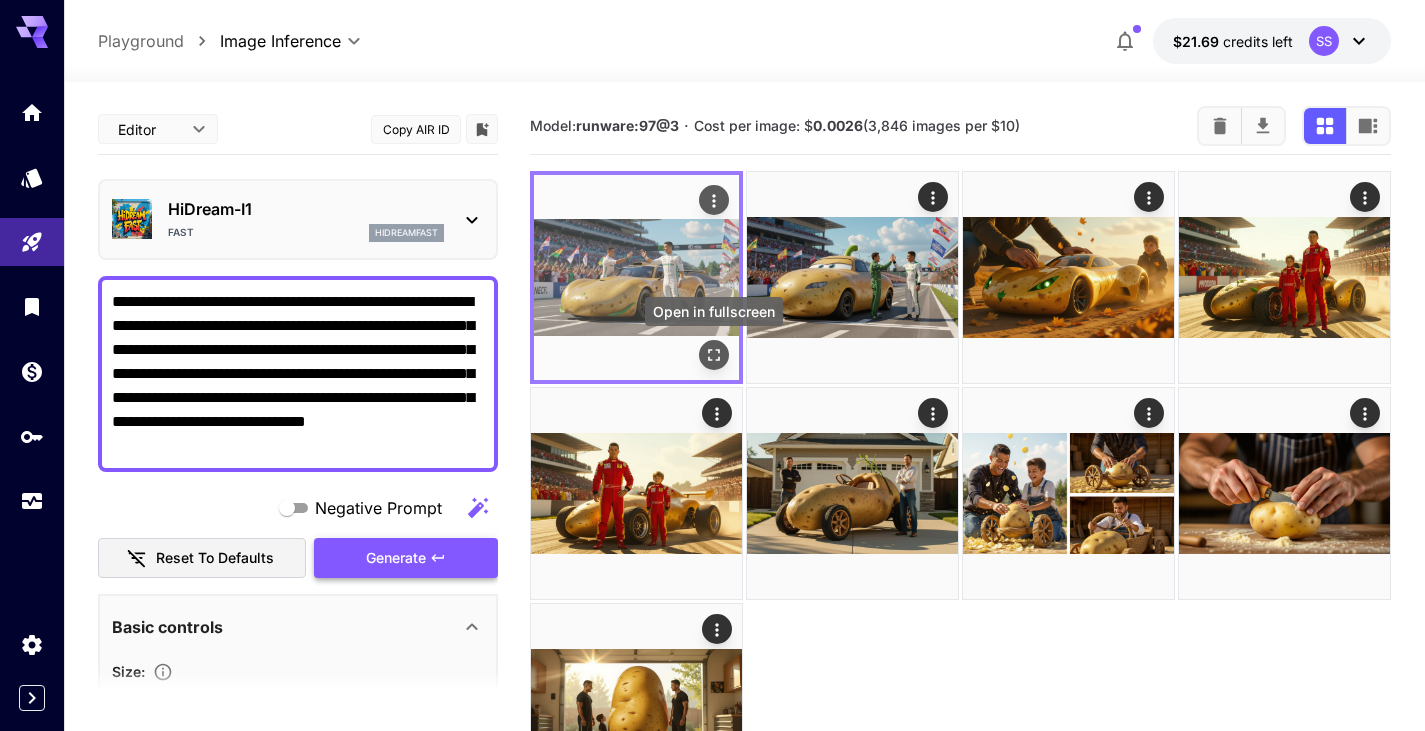 click at bounding box center [714, 355] 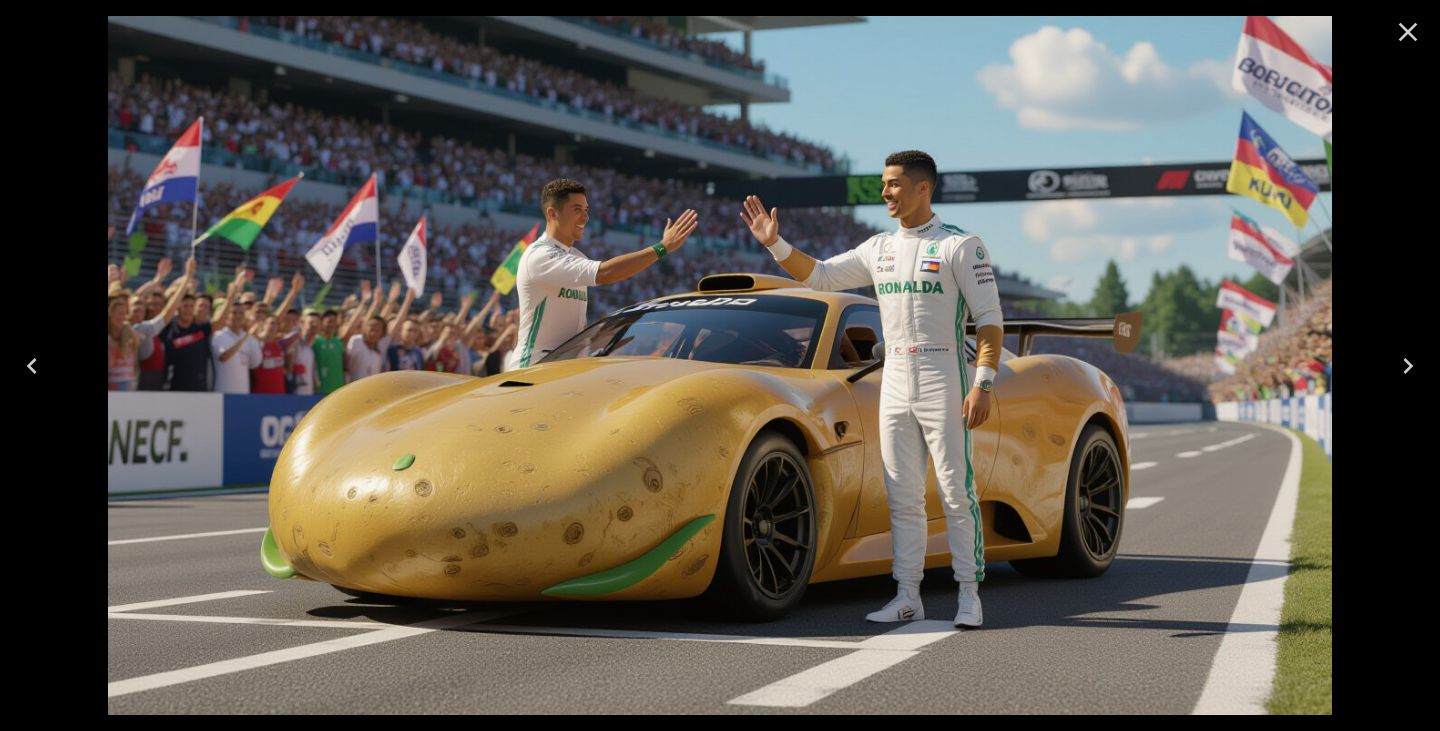 click at bounding box center [1408, 32] 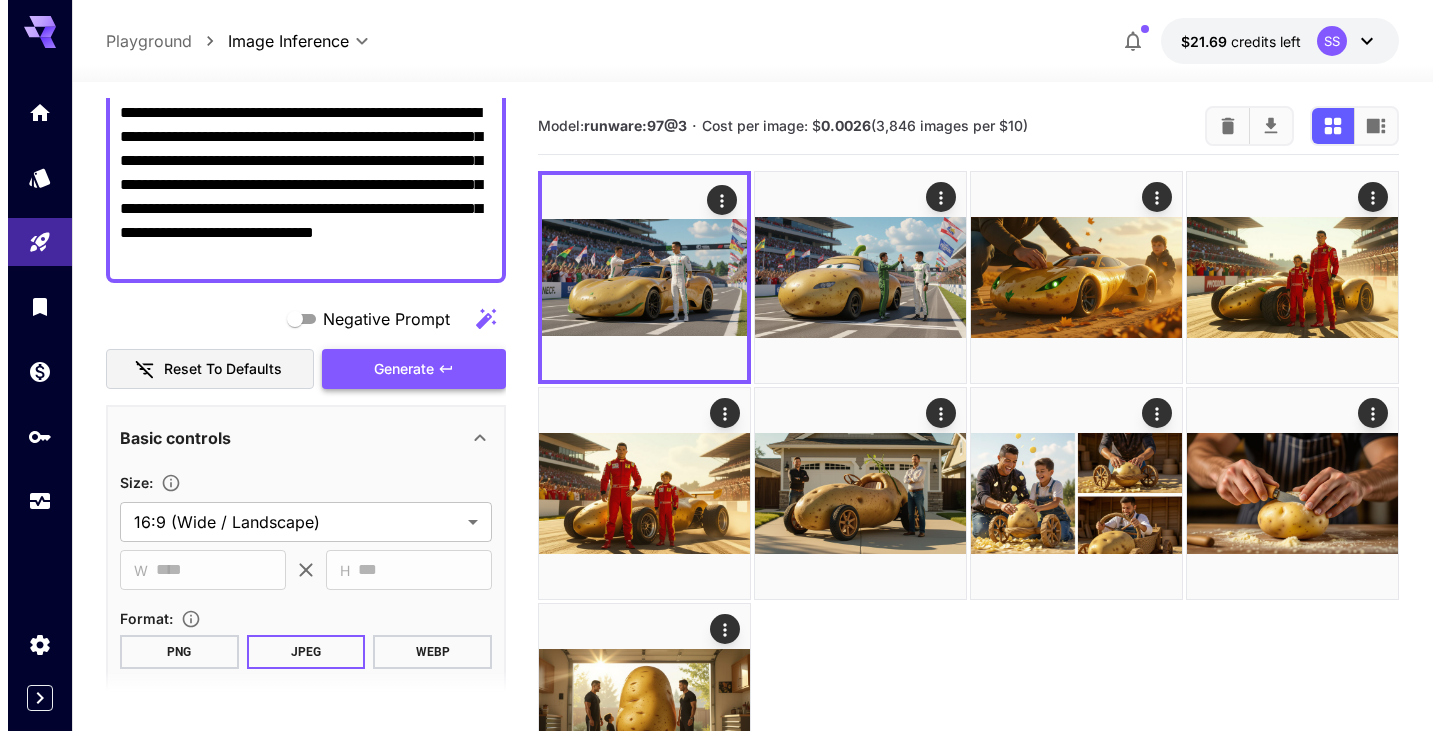 scroll, scrollTop: 0, scrollLeft: 0, axis: both 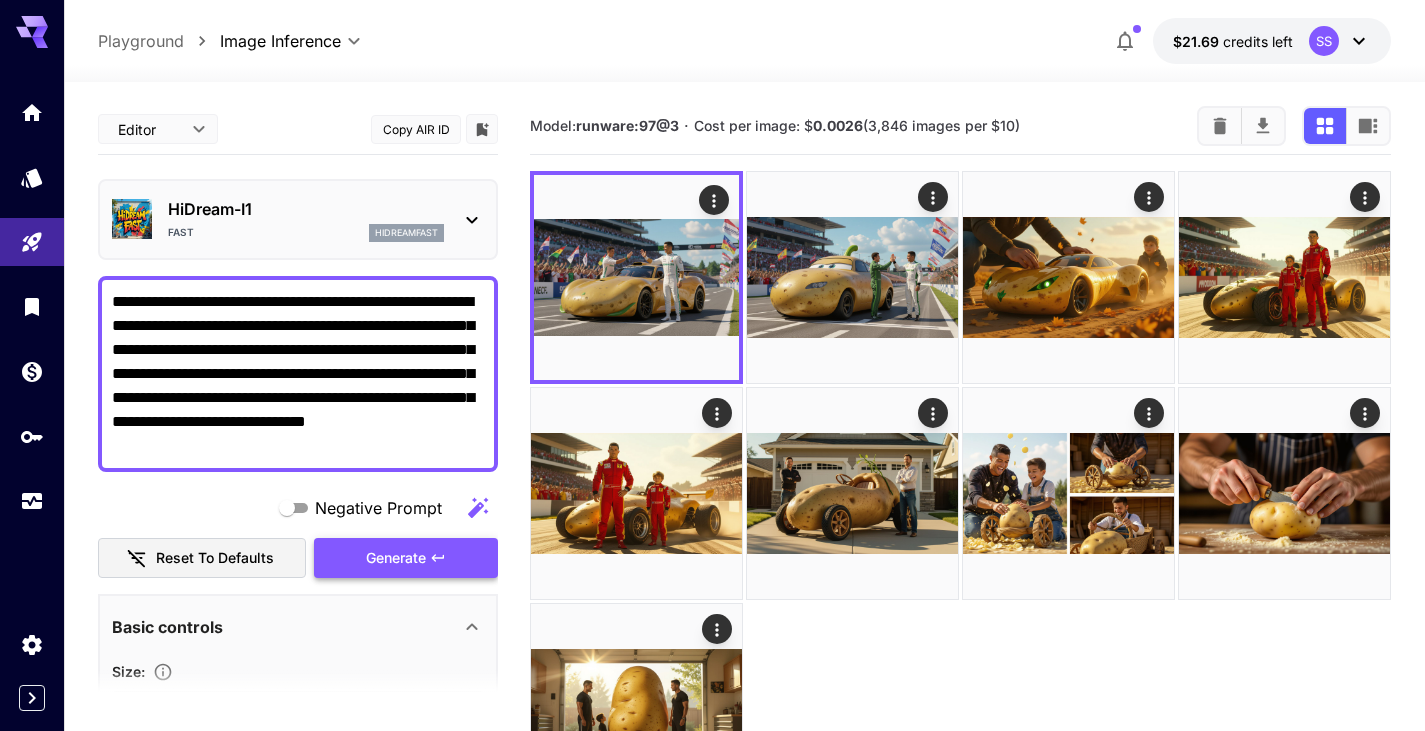 click on "HiDream-I1" at bounding box center [306, 209] 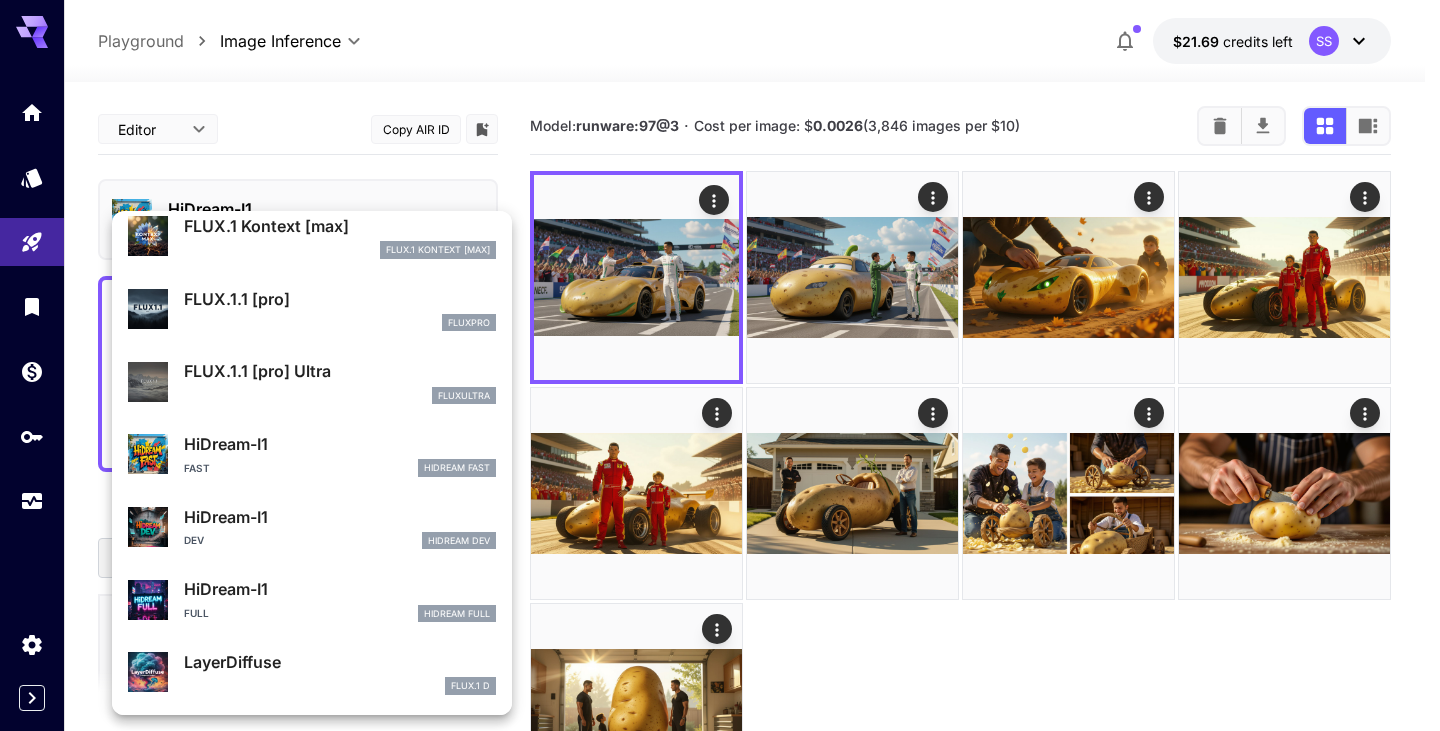 scroll, scrollTop: 231, scrollLeft: 0, axis: vertical 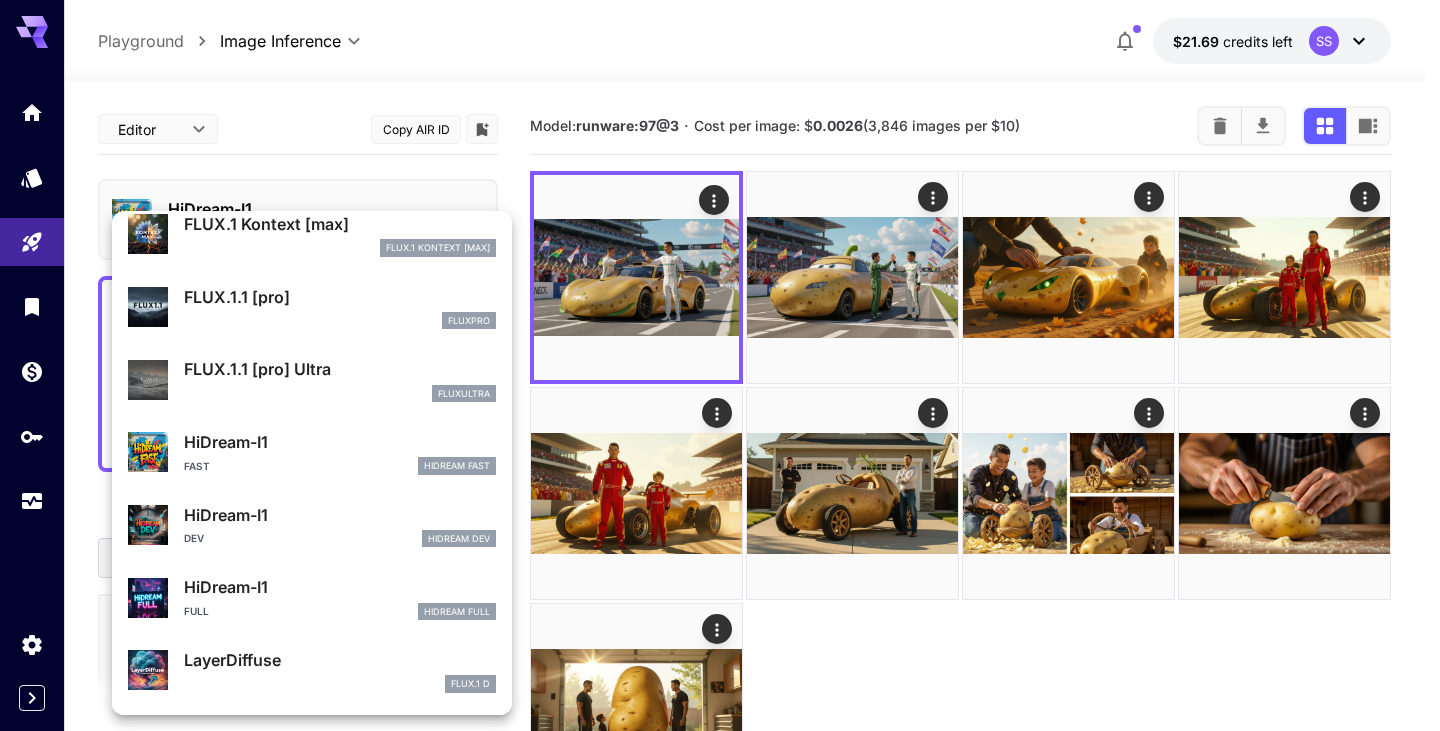 click on "HiDream-I1" at bounding box center [340, 224] 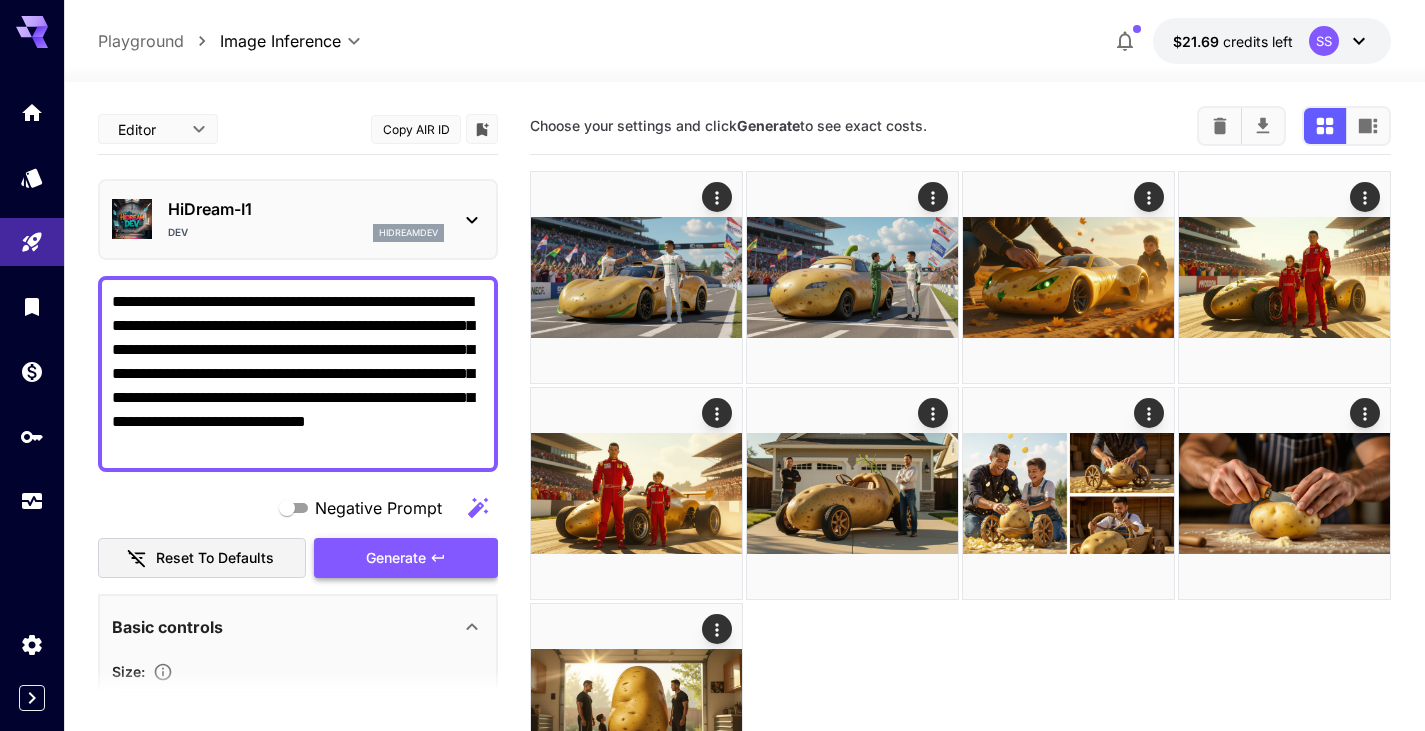 click on "Generate" at bounding box center [406, 558] 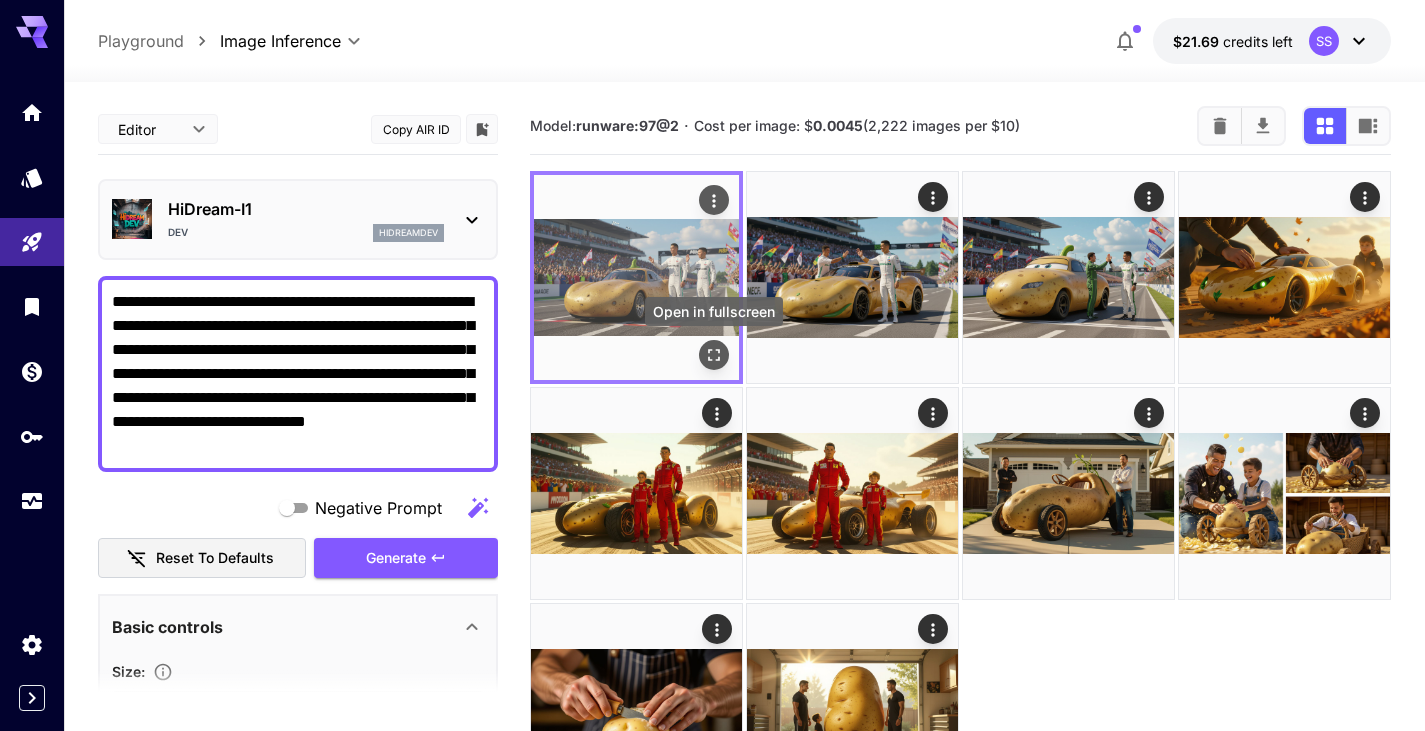 click at bounding box center [714, 355] 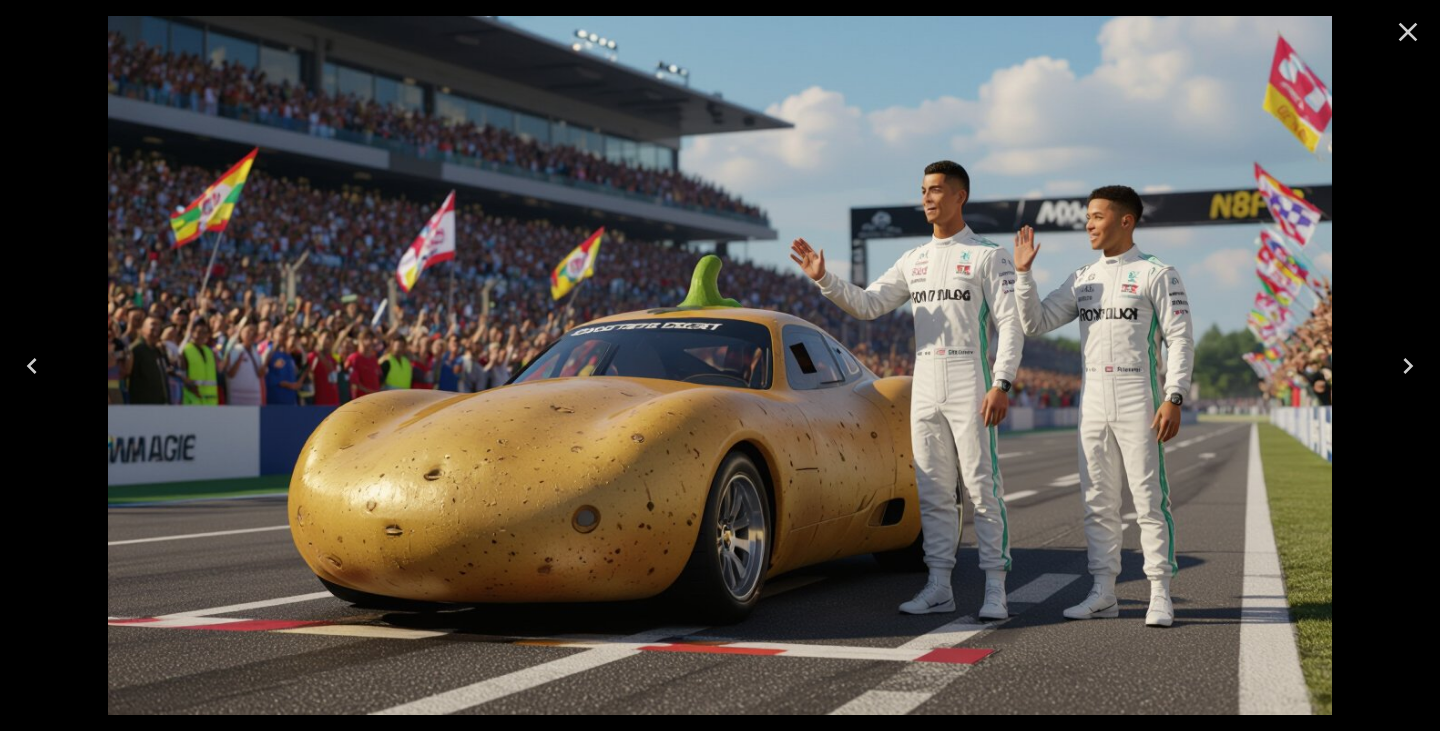 click at bounding box center (1408, 32) 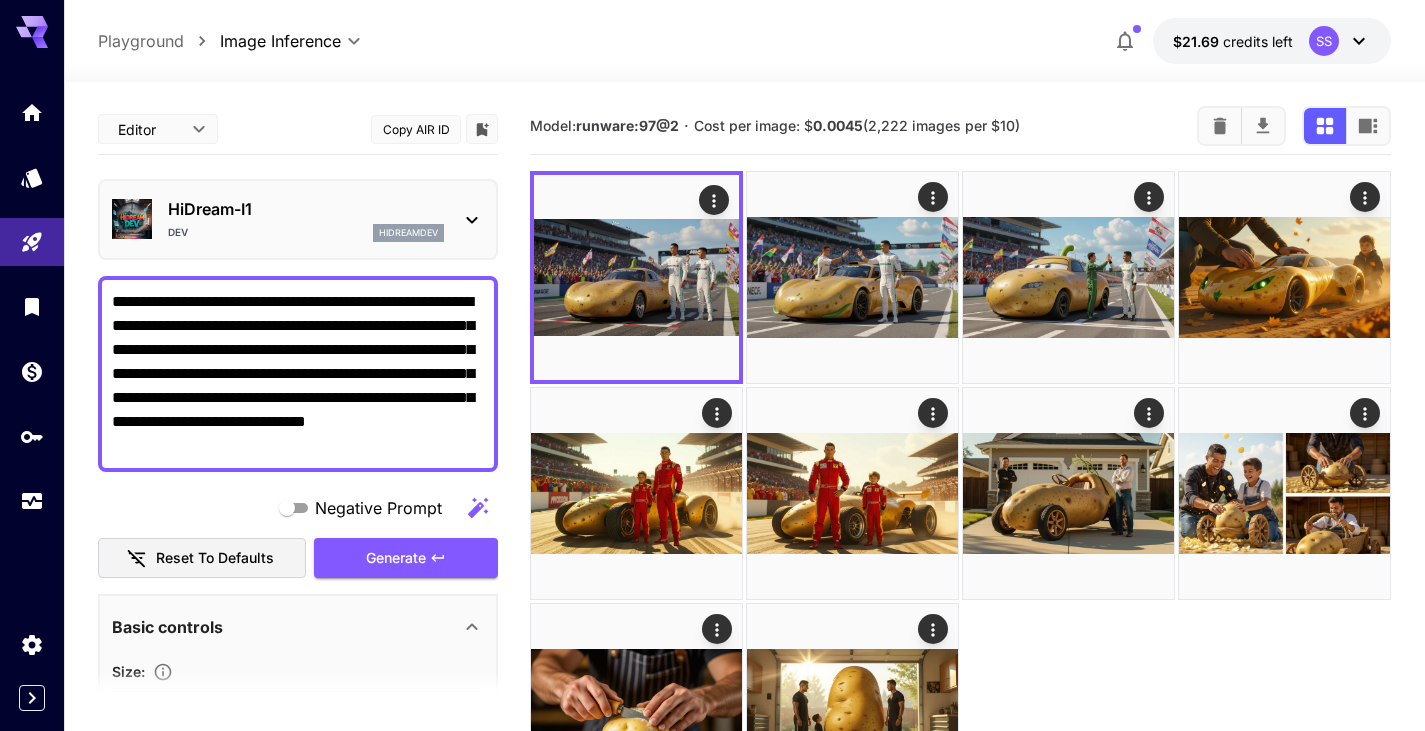 click on "**********" at bounding box center (744, 41) 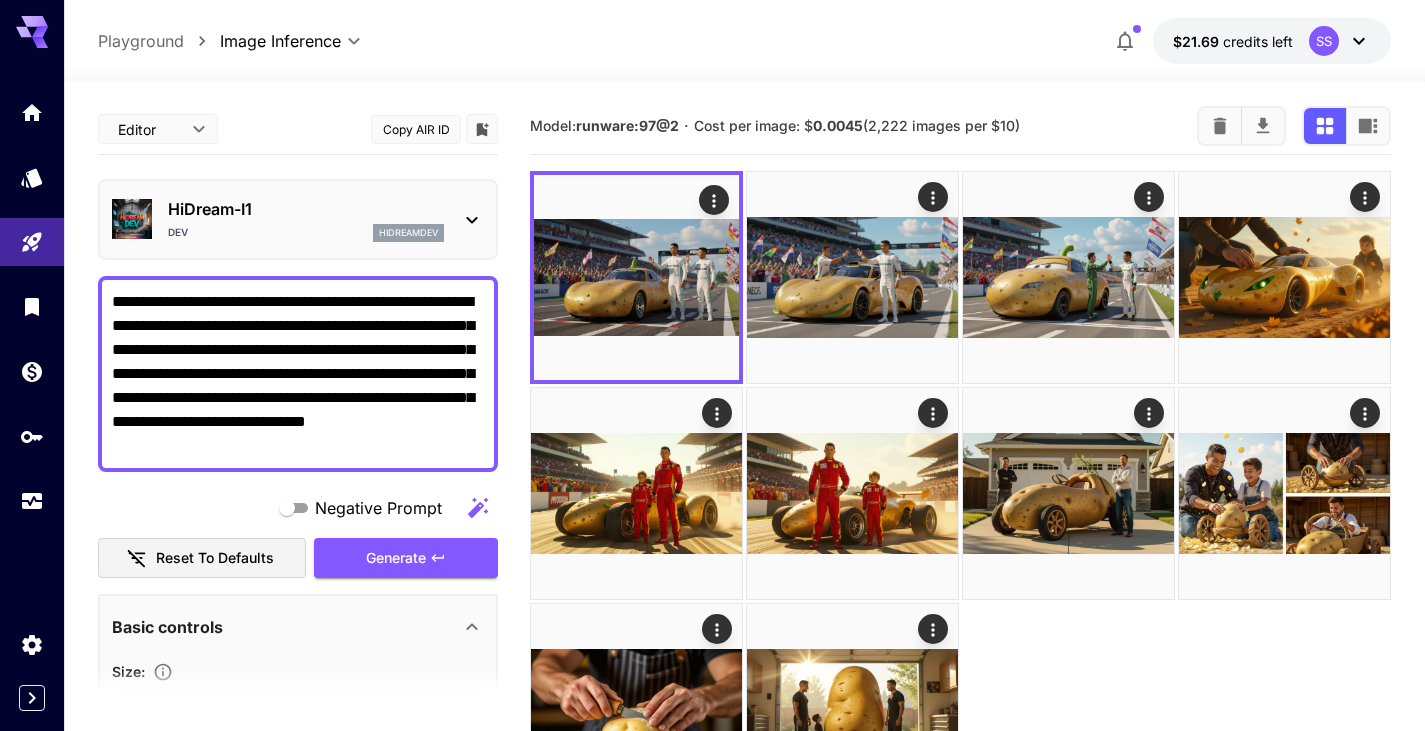click on "HiDream-I1" at bounding box center (306, 209) 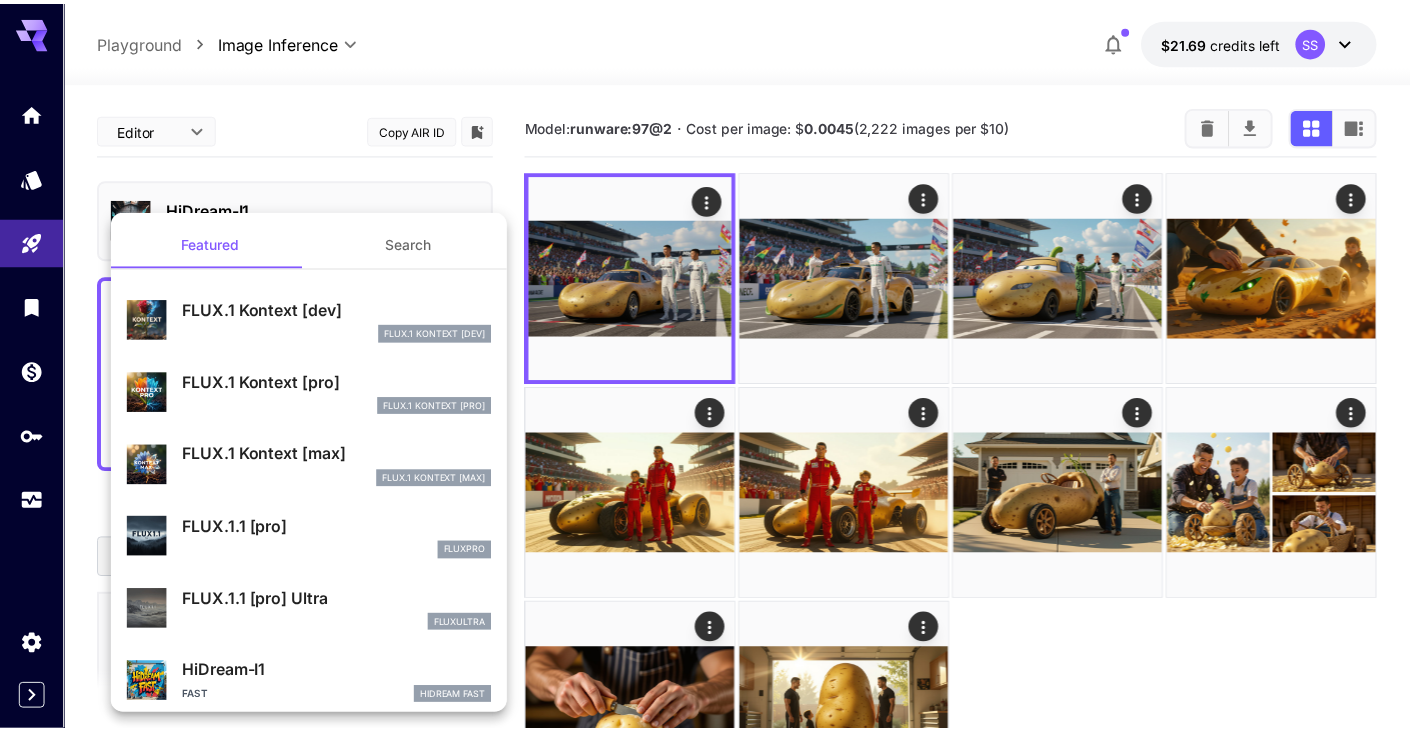 scroll, scrollTop: 231, scrollLeft: 0, axis: vertical 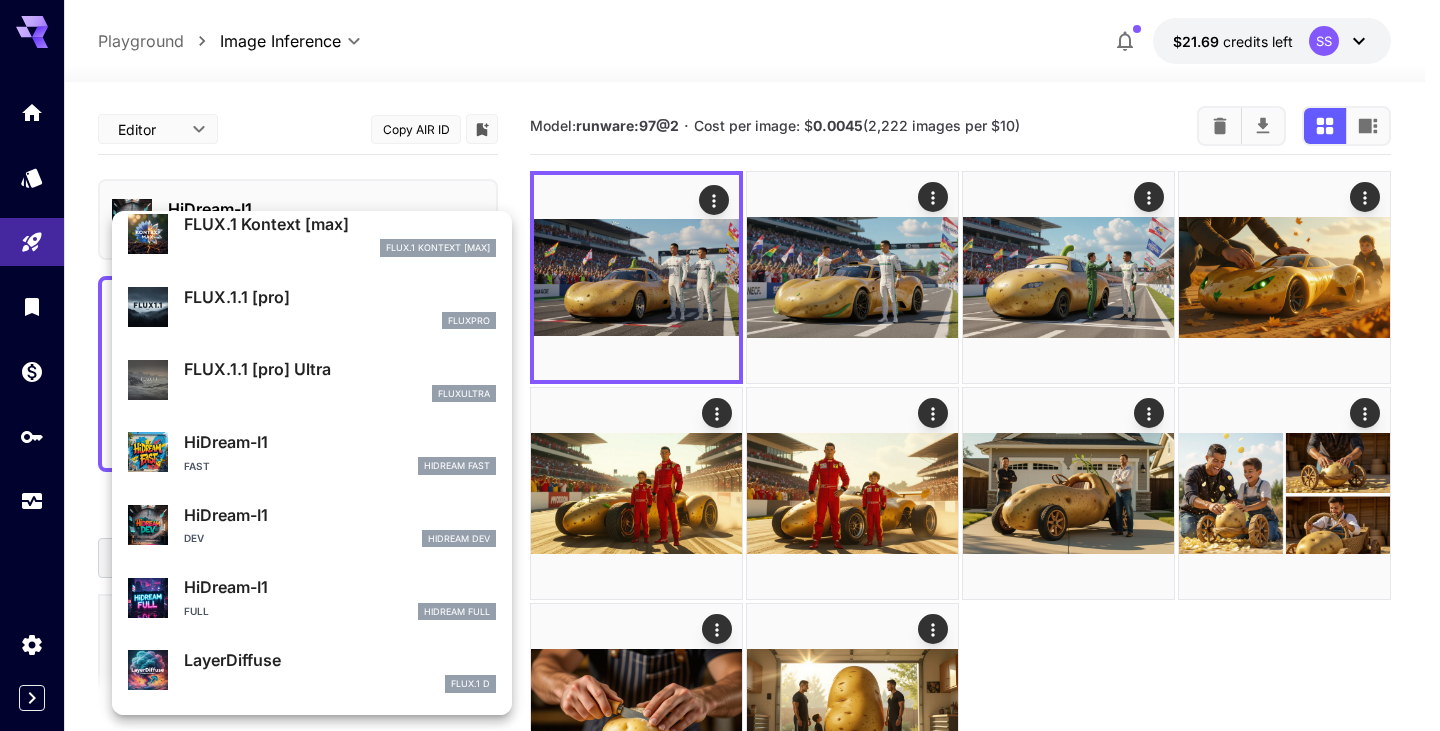 click at bounding box center [720, 365] 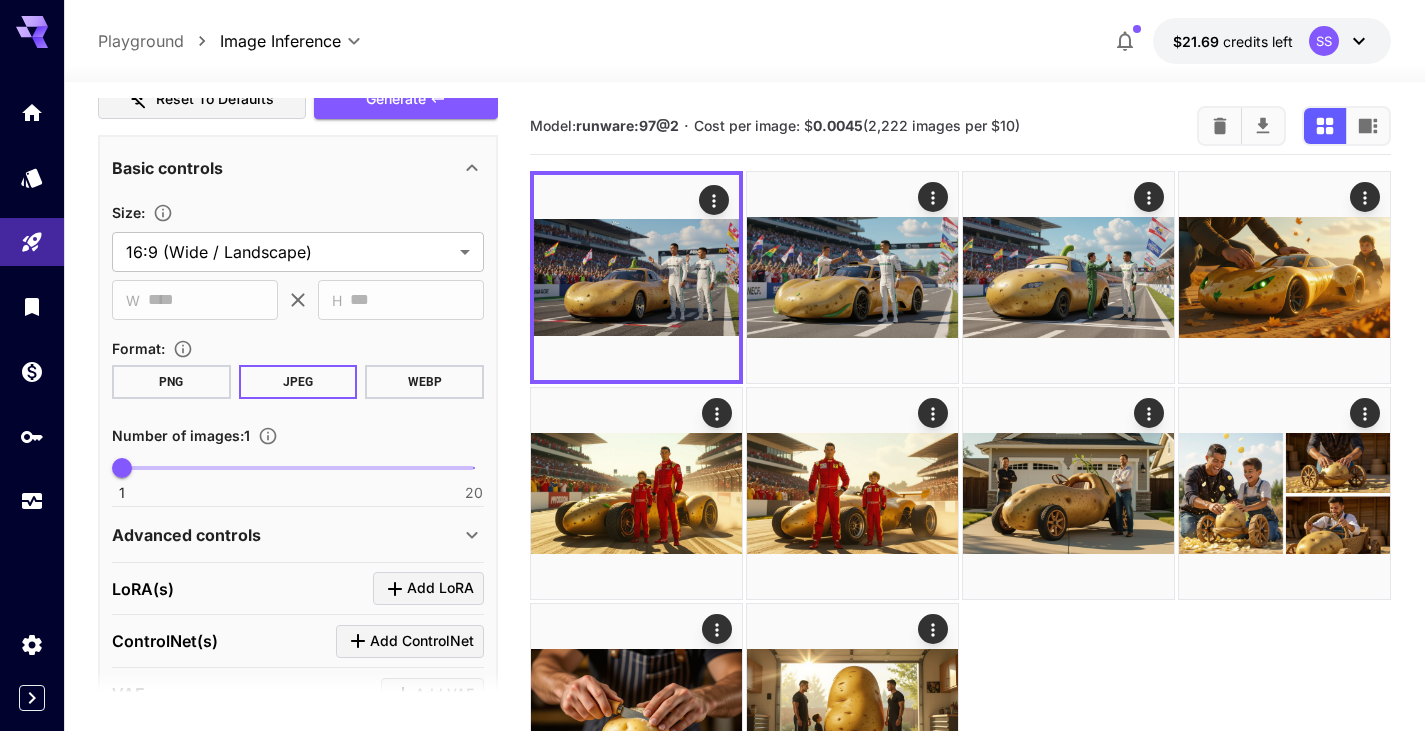 scroll, scrollTop: 500, scrollLeft: 0, axis: vertical 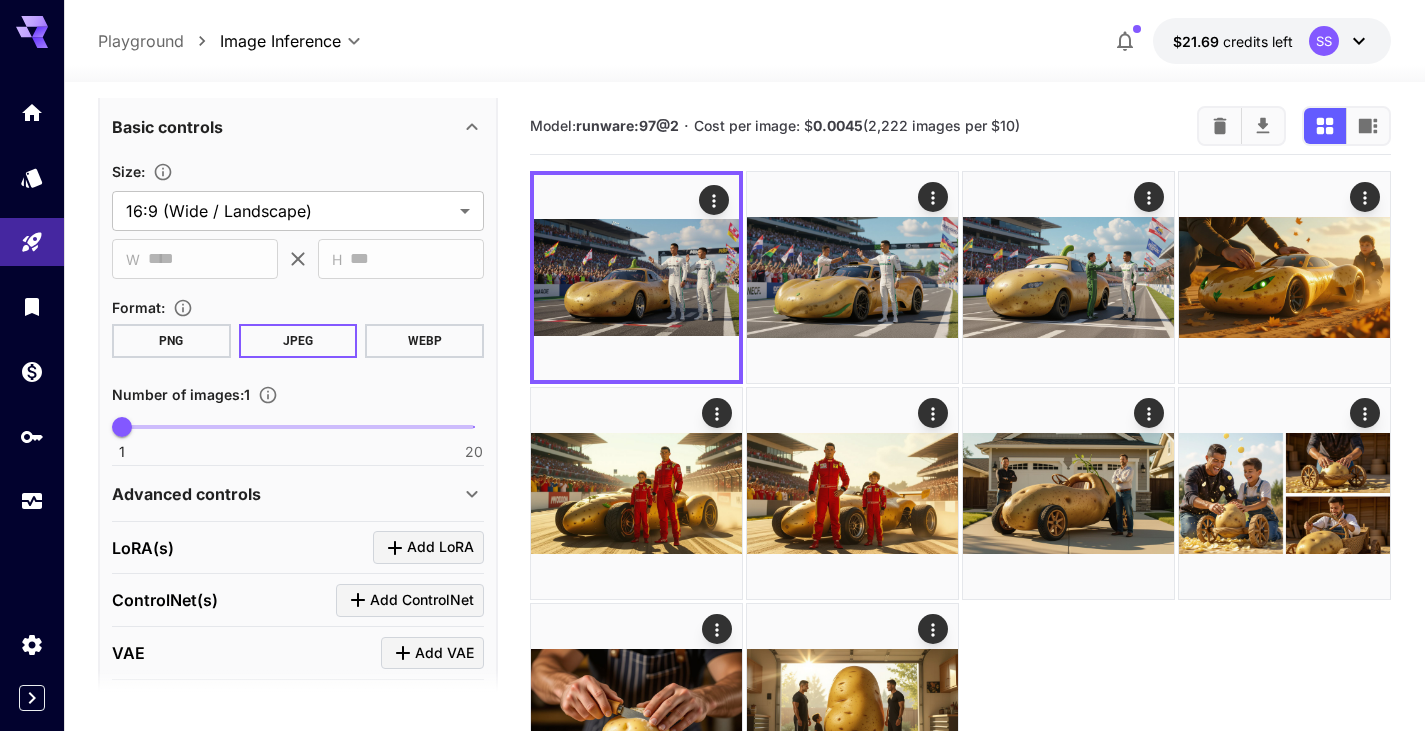 click on "Advanced controls" at bounding box center (186, 494) 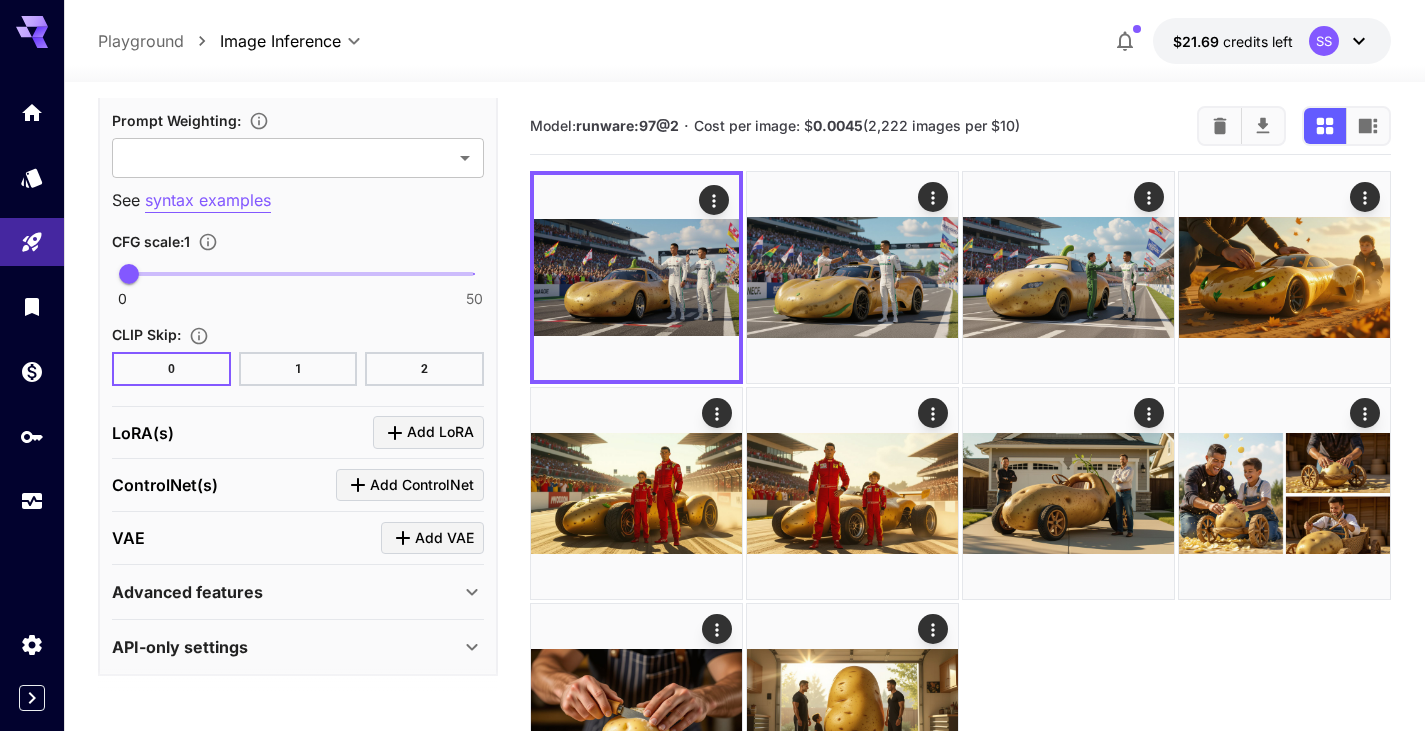 scroll, scrollTop: 1612, scrollLeft: 0, axis: vertical 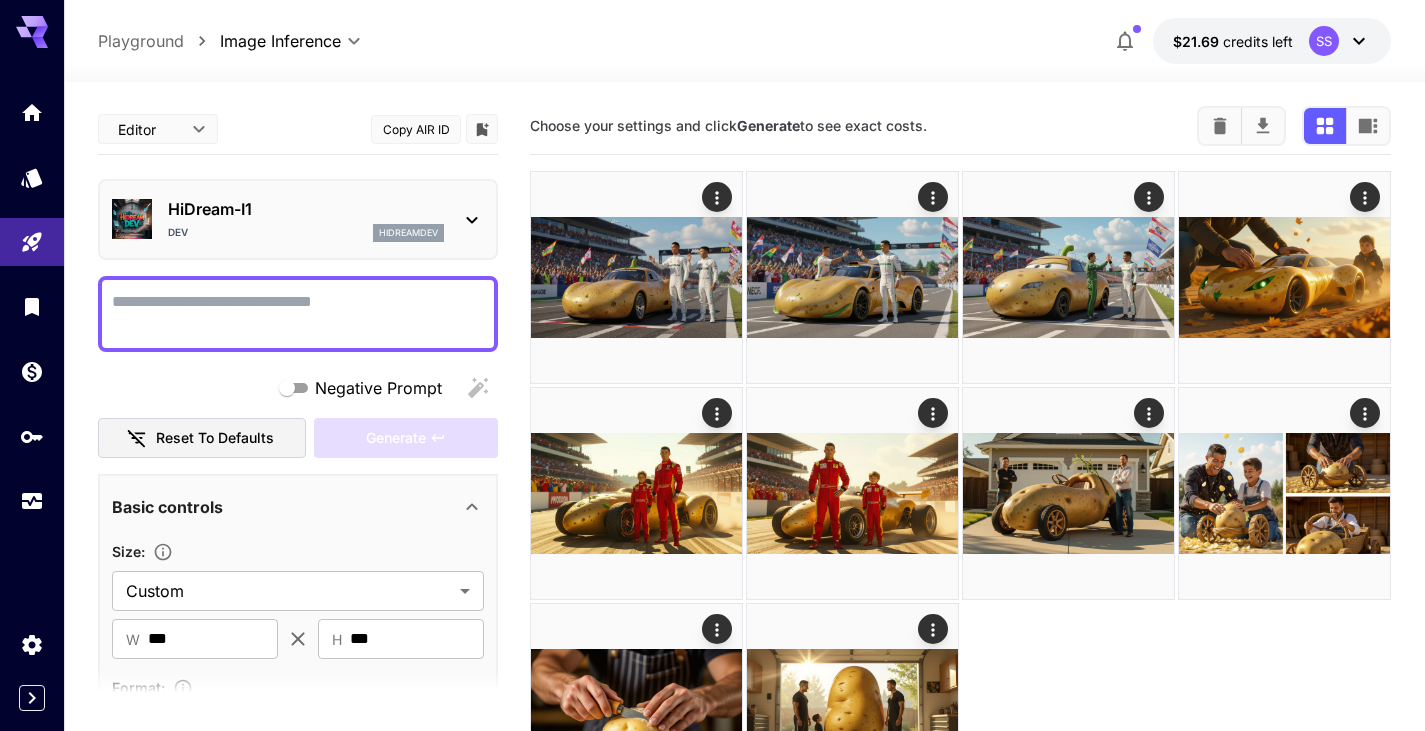 click at bounding box center [1359, 41] 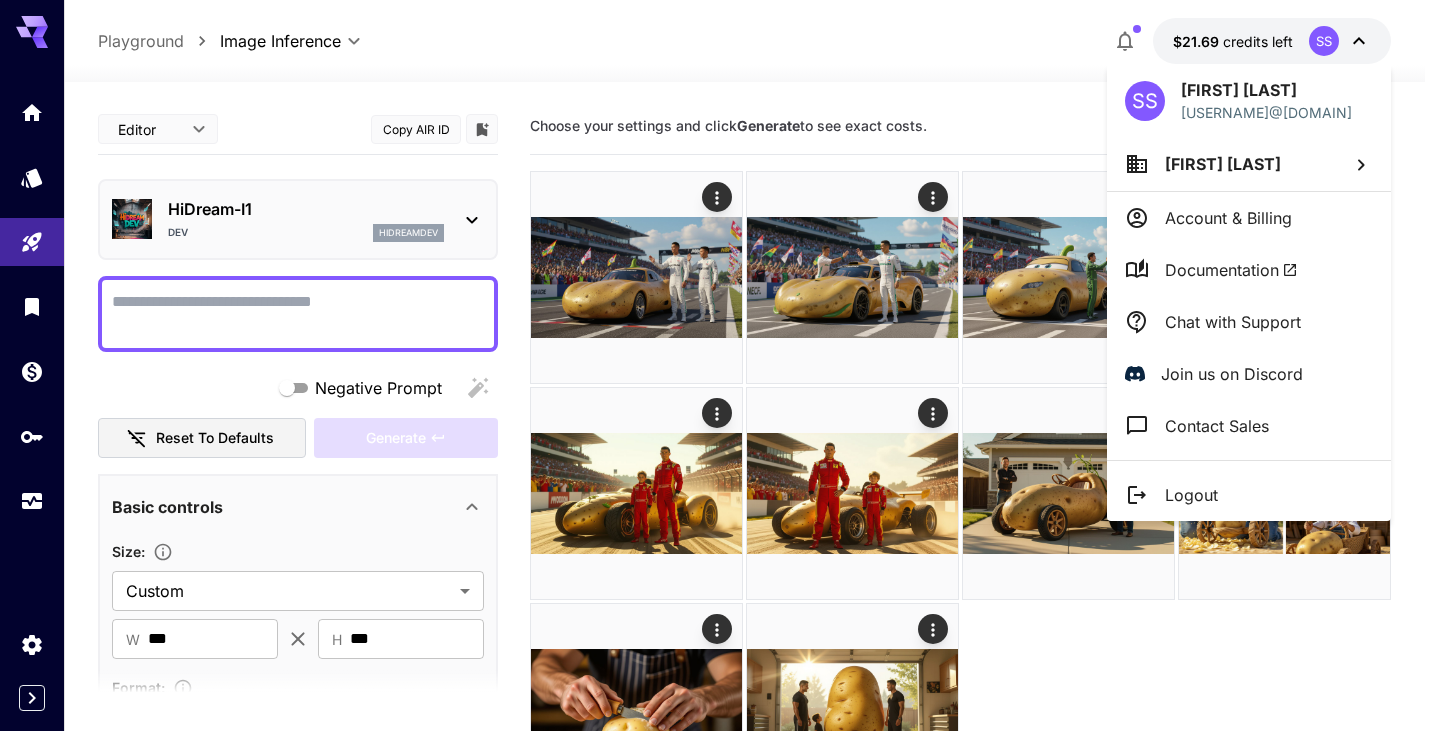 click at bounding box center (720, 365) 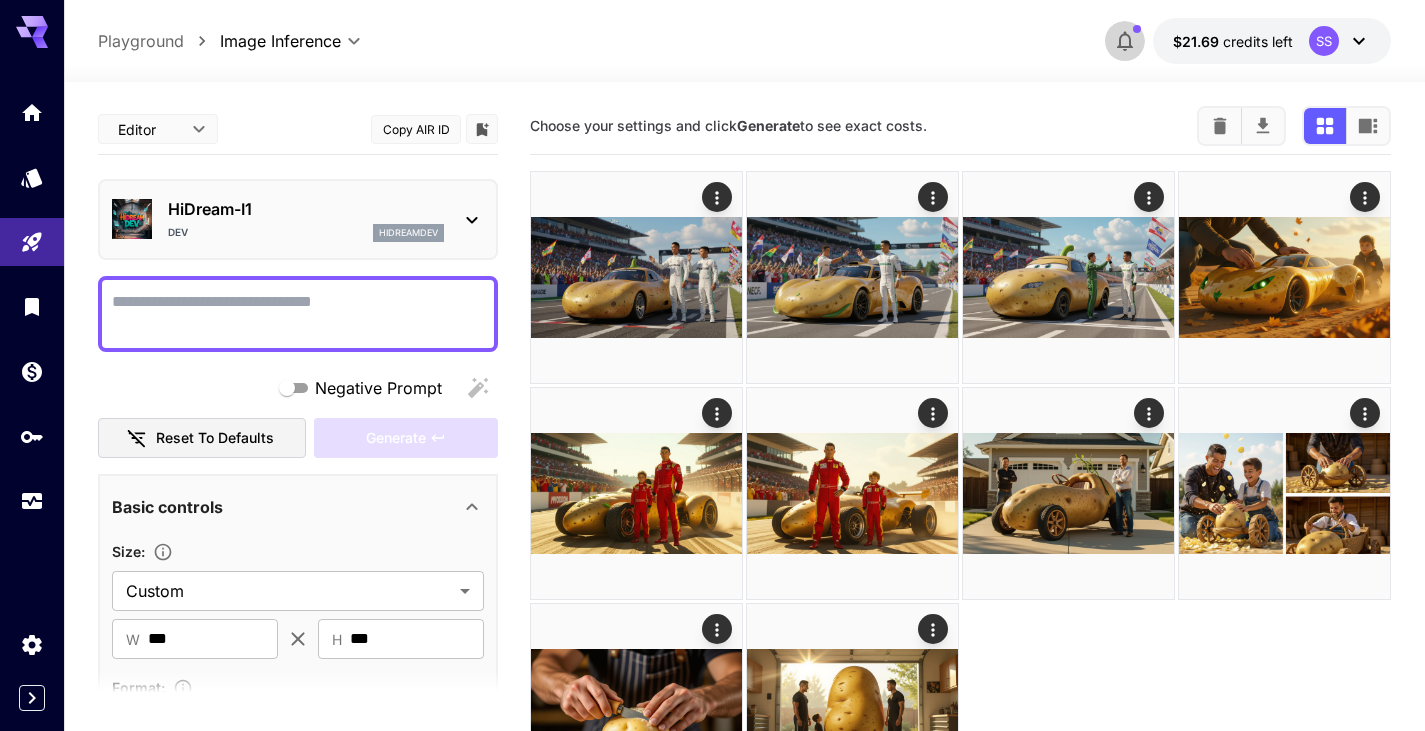 click at bounding box center (1125, 42) 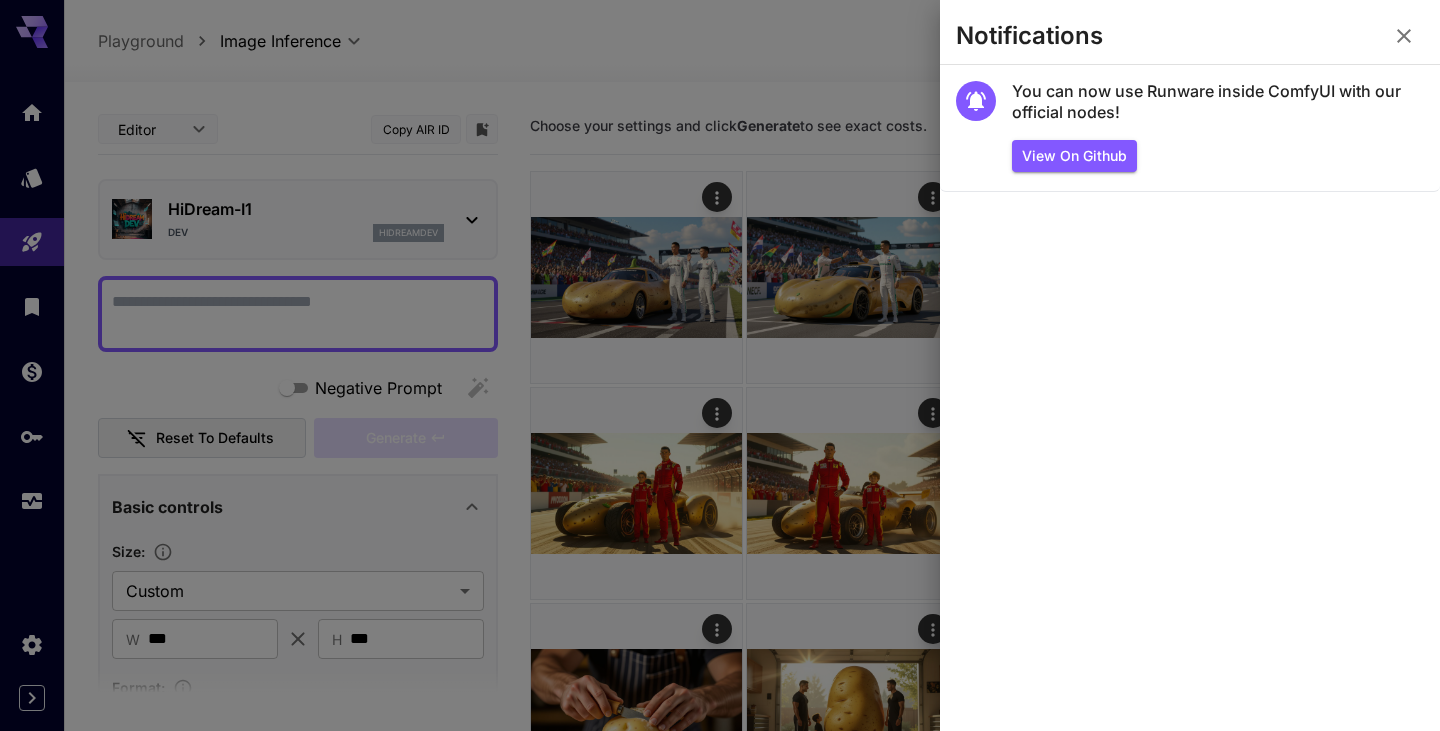 click at bounding box center [720, 365] 